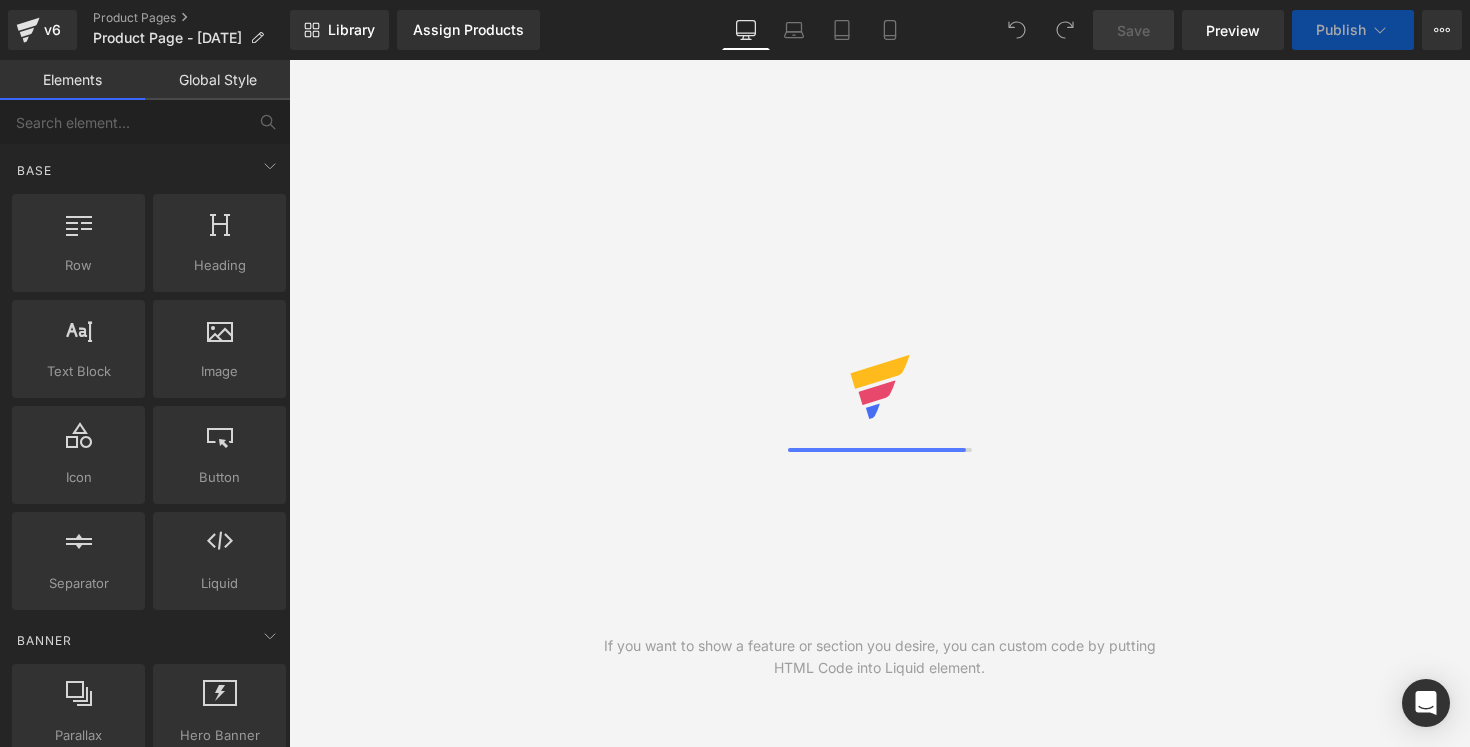scroll, scrollTop: 0, scrollLeft: 0, axis: both 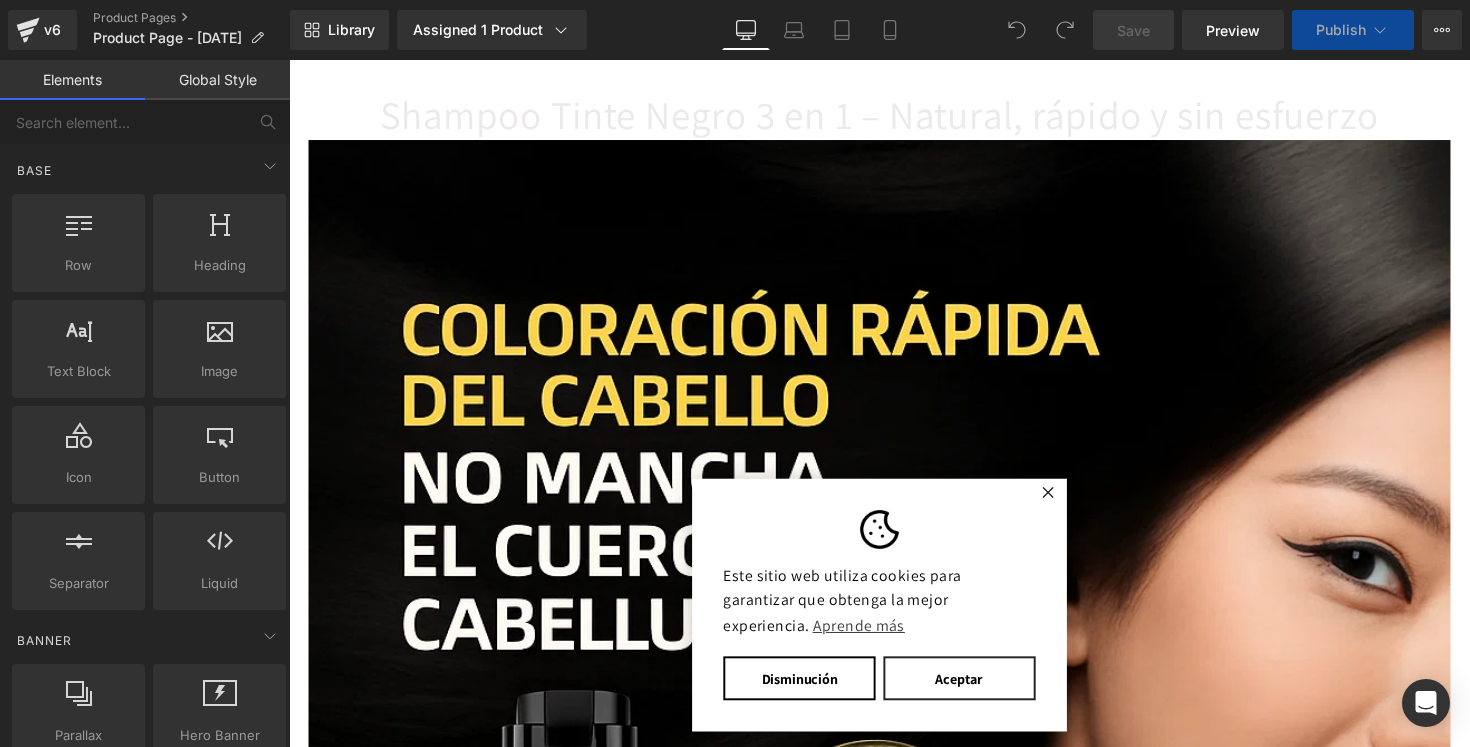 click on "Aceptar" at bounding box center (976, 693) 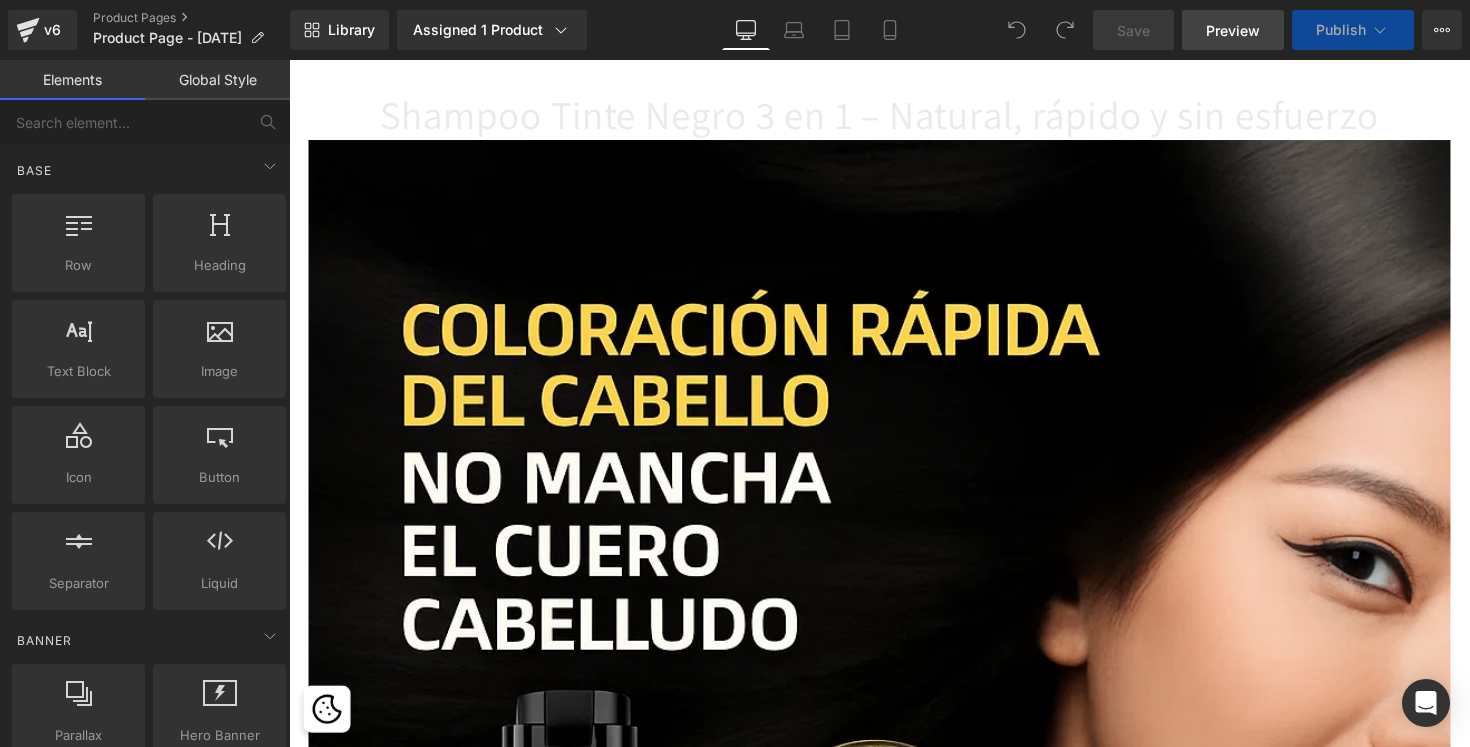 click on "Preview" at bounding box center [1233, 30] 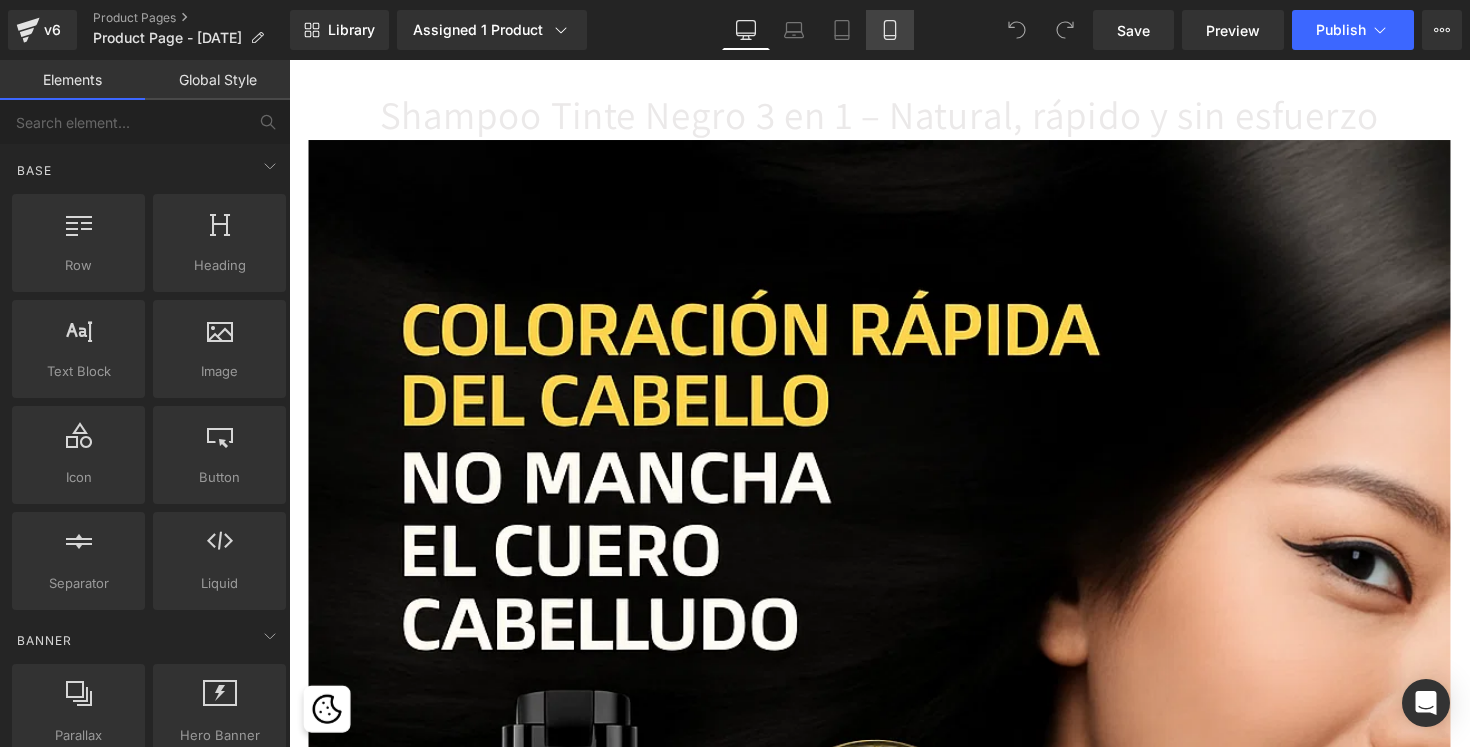 click 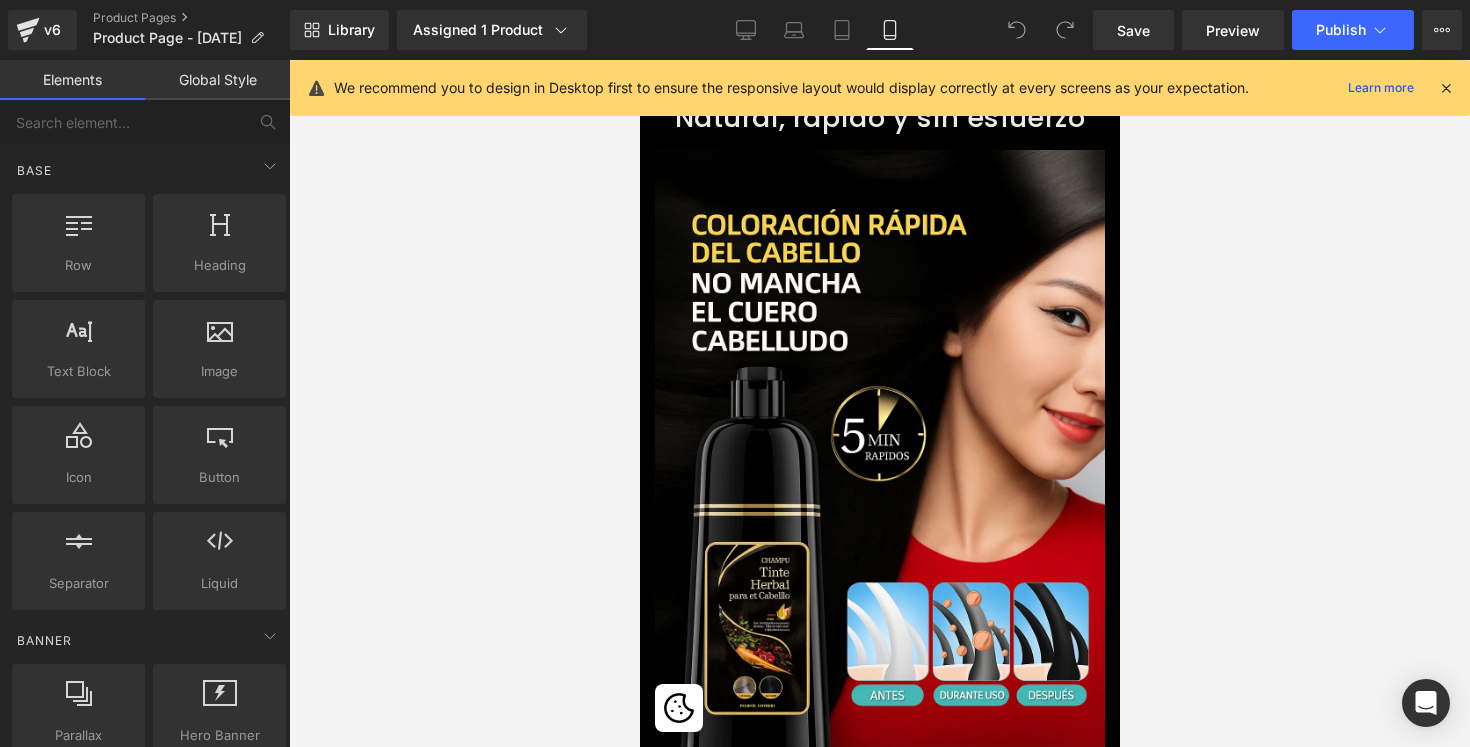 click at bounding box center (1446, 88) 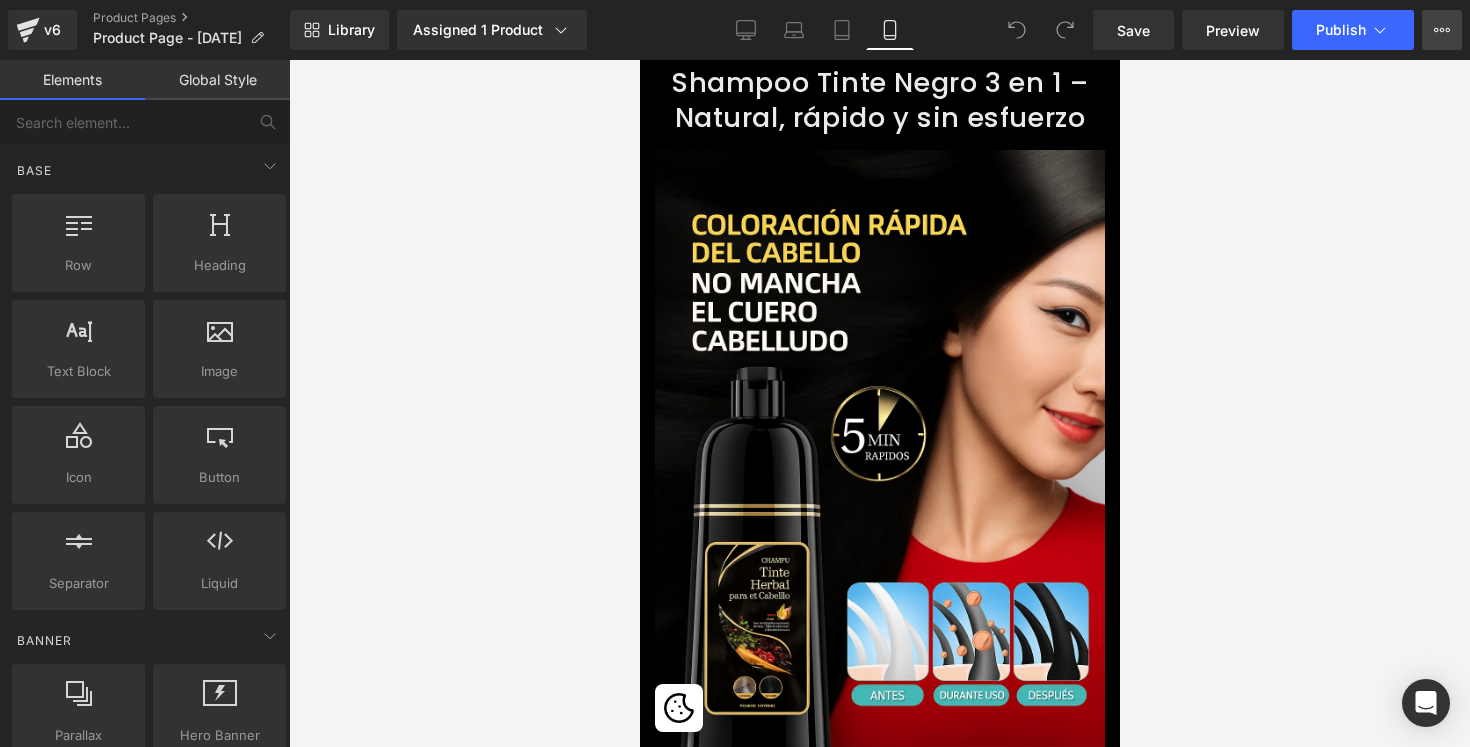 click on "Upgrade Plan View Live Page View with current Template Save Template to Library Schedule Publish  Optimize  Publish Settings Shortcuts" at bounding box center [1442, 30] 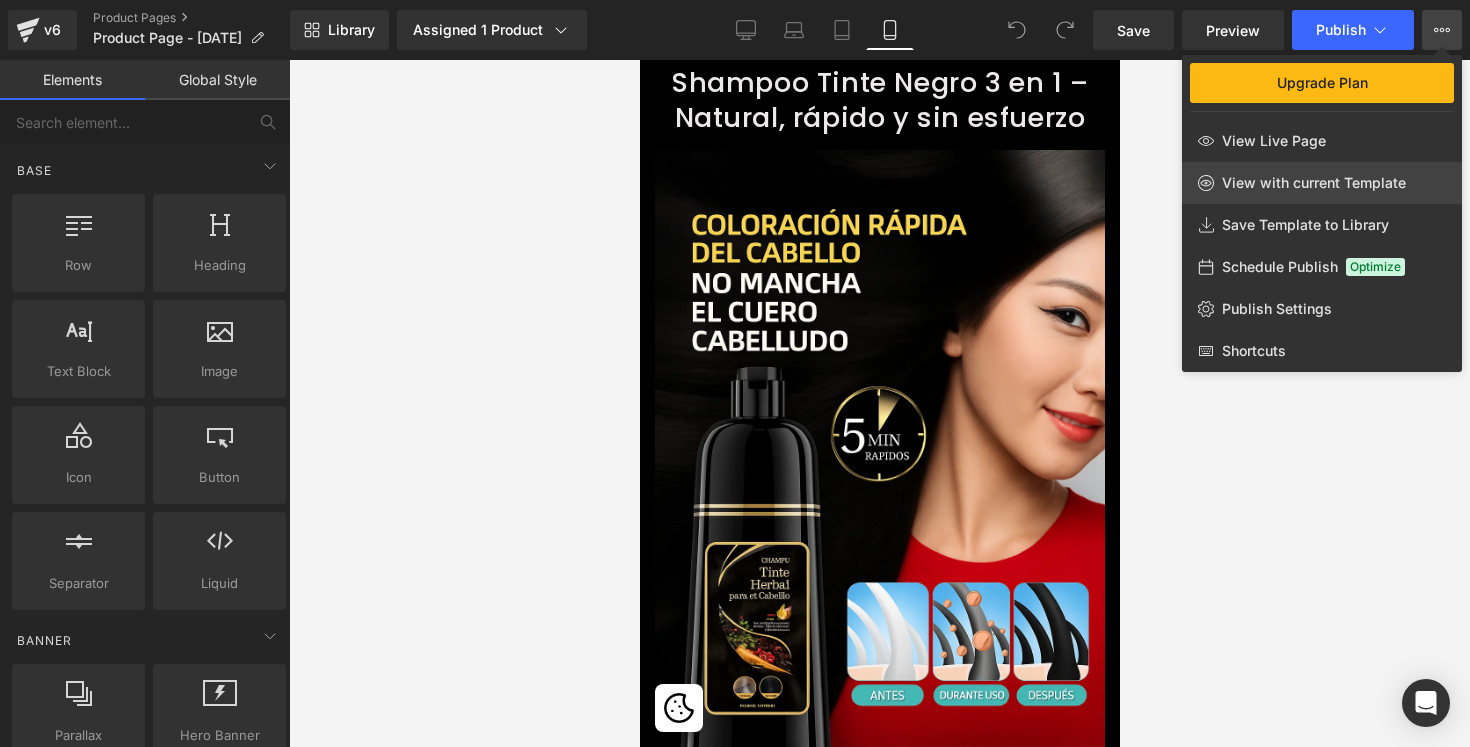 click on "View with current Template" 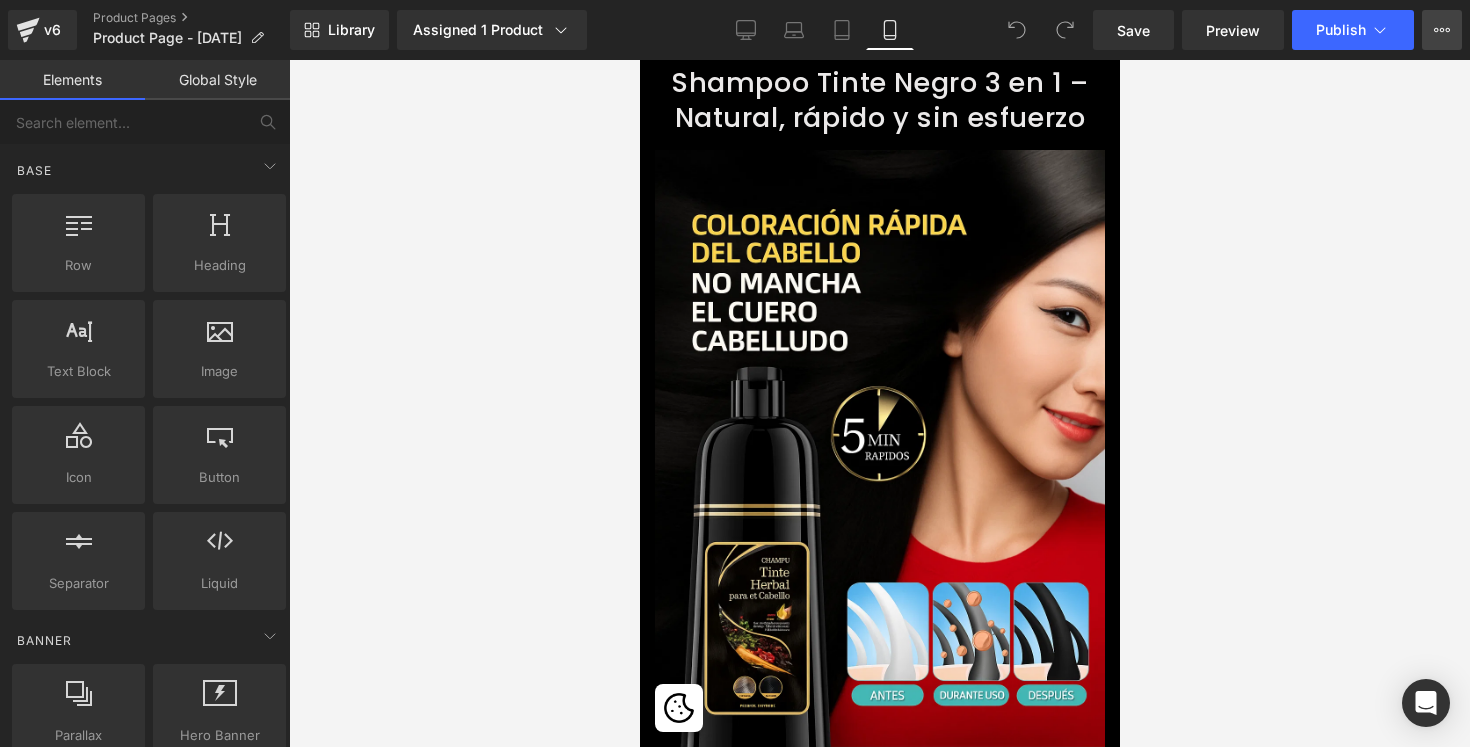 click 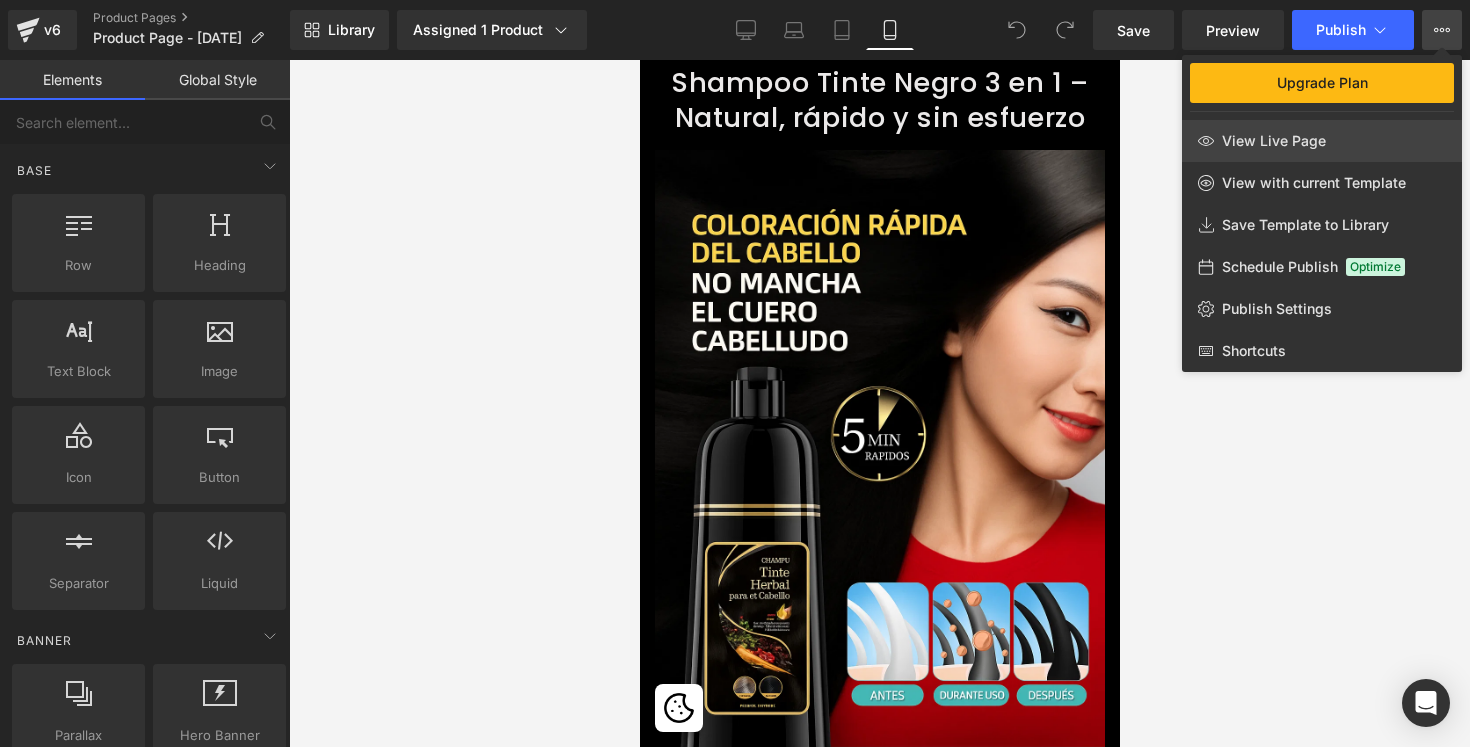click on "View Live Page" 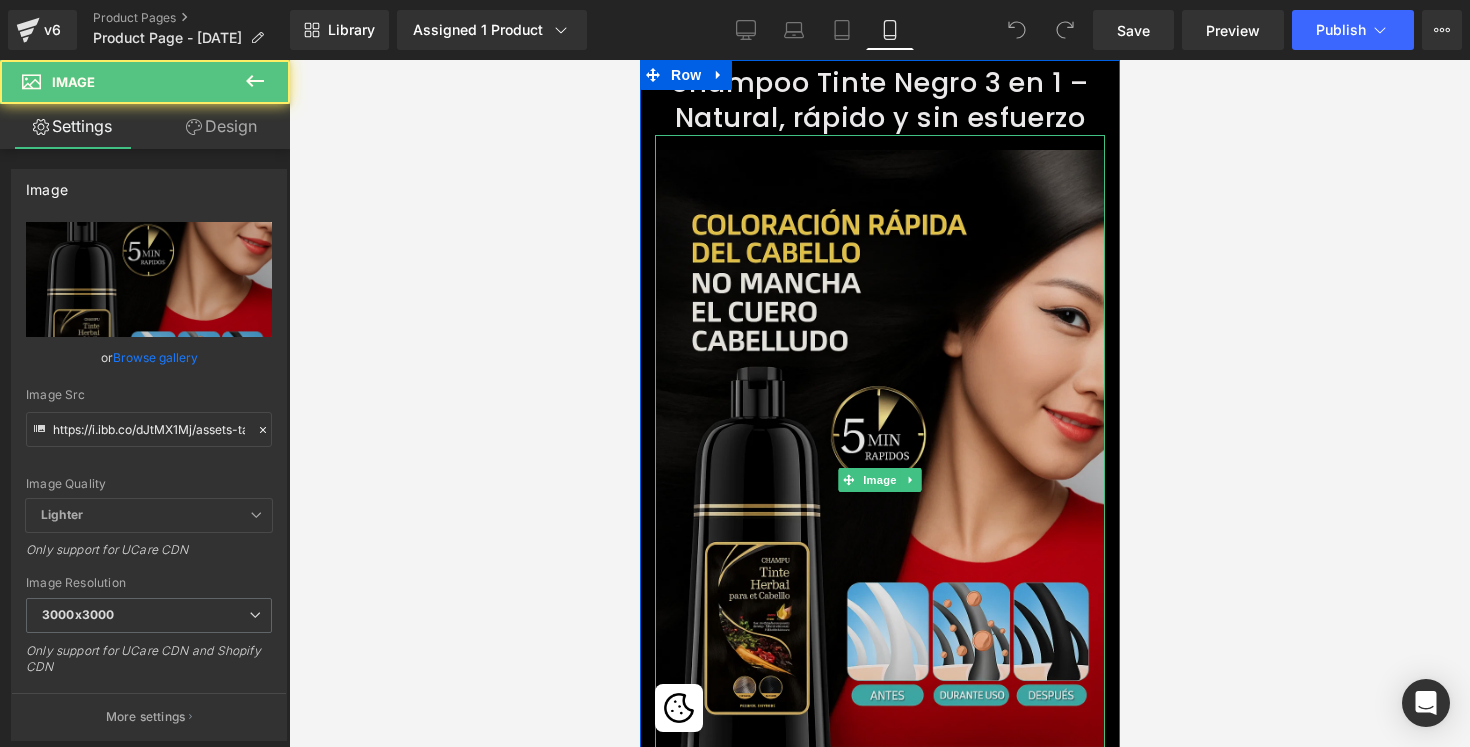 click at bounding box center [879, 480] 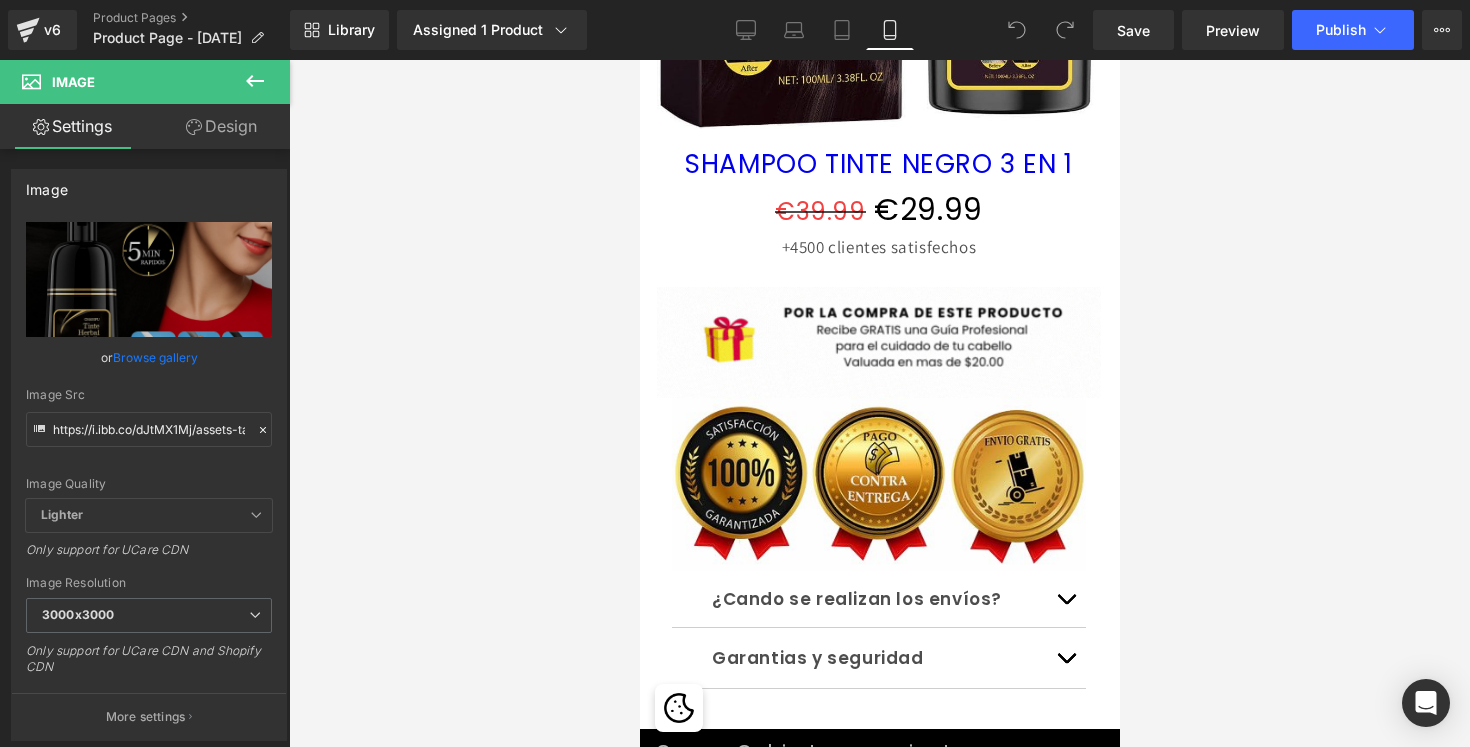 scroll, scrollTop: 1850, scrollLeft: 0, axis: vertical 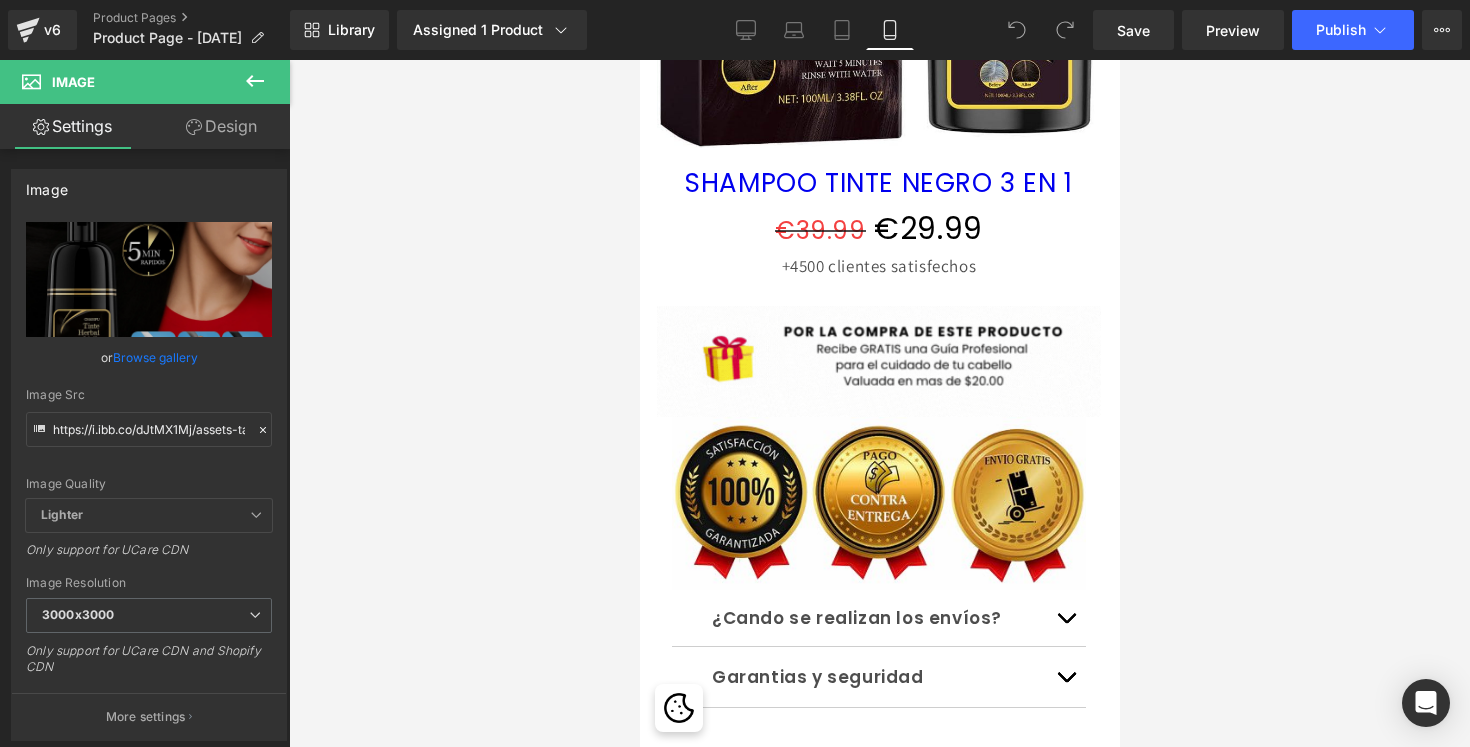 click 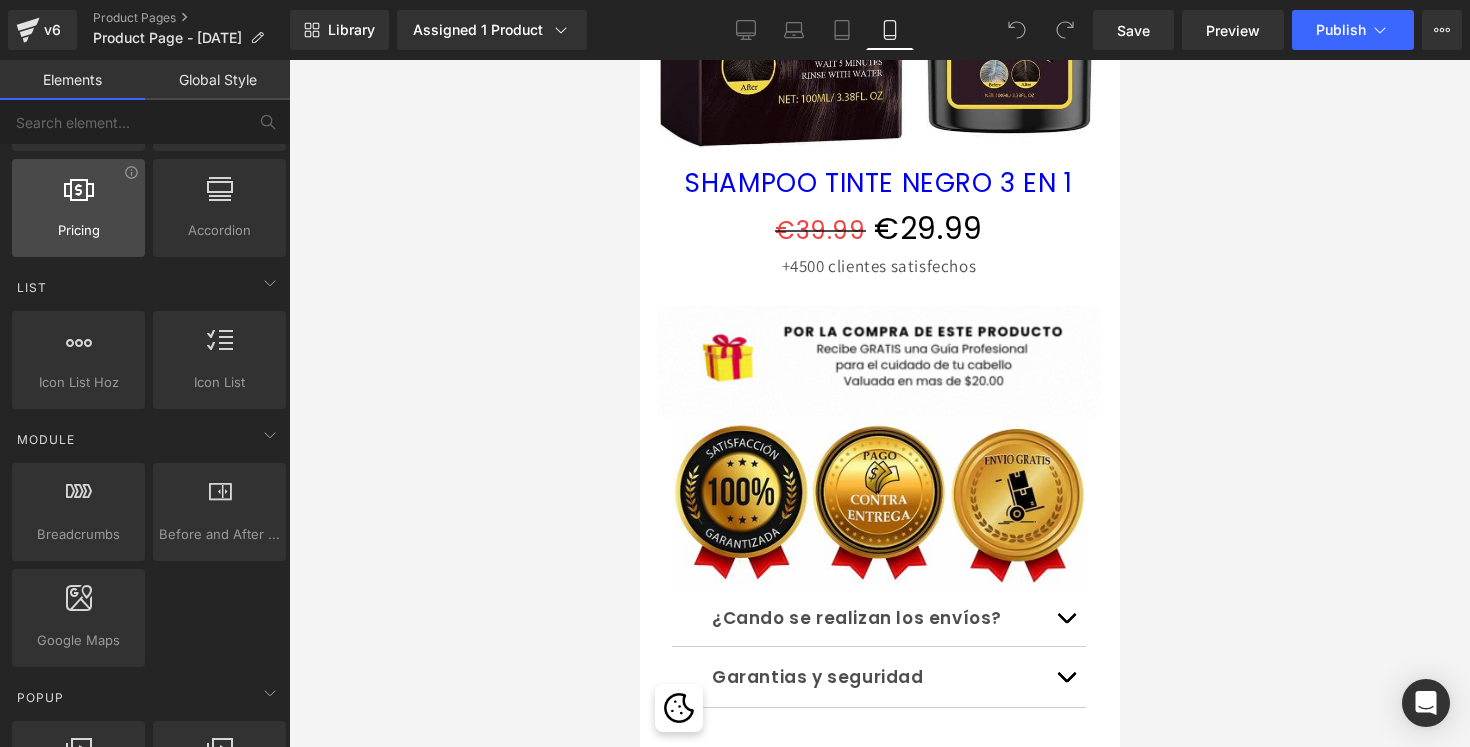 scroll, scrollTop: 771, scrollLeft: 0, axis: vertical 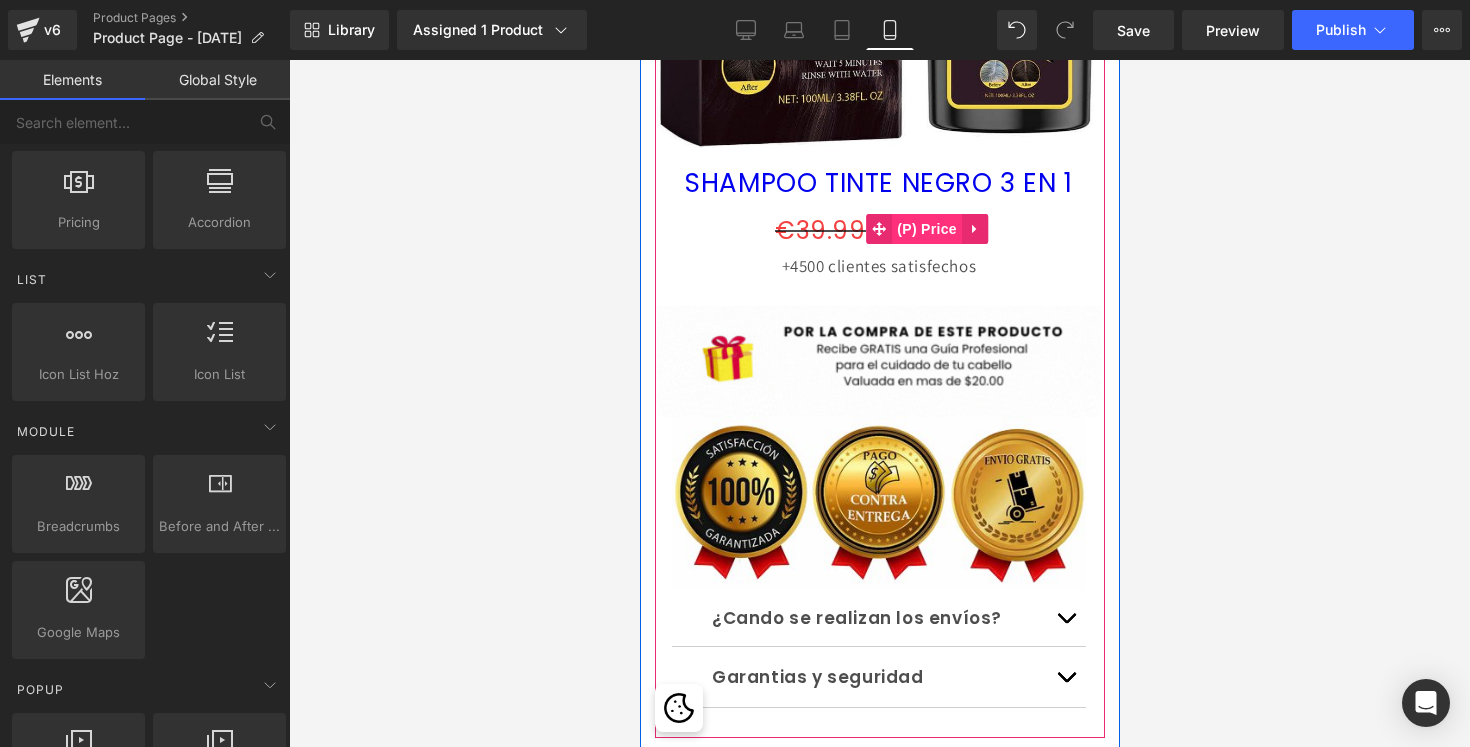 click on "(P) Price" at bounding box center (926, 229) 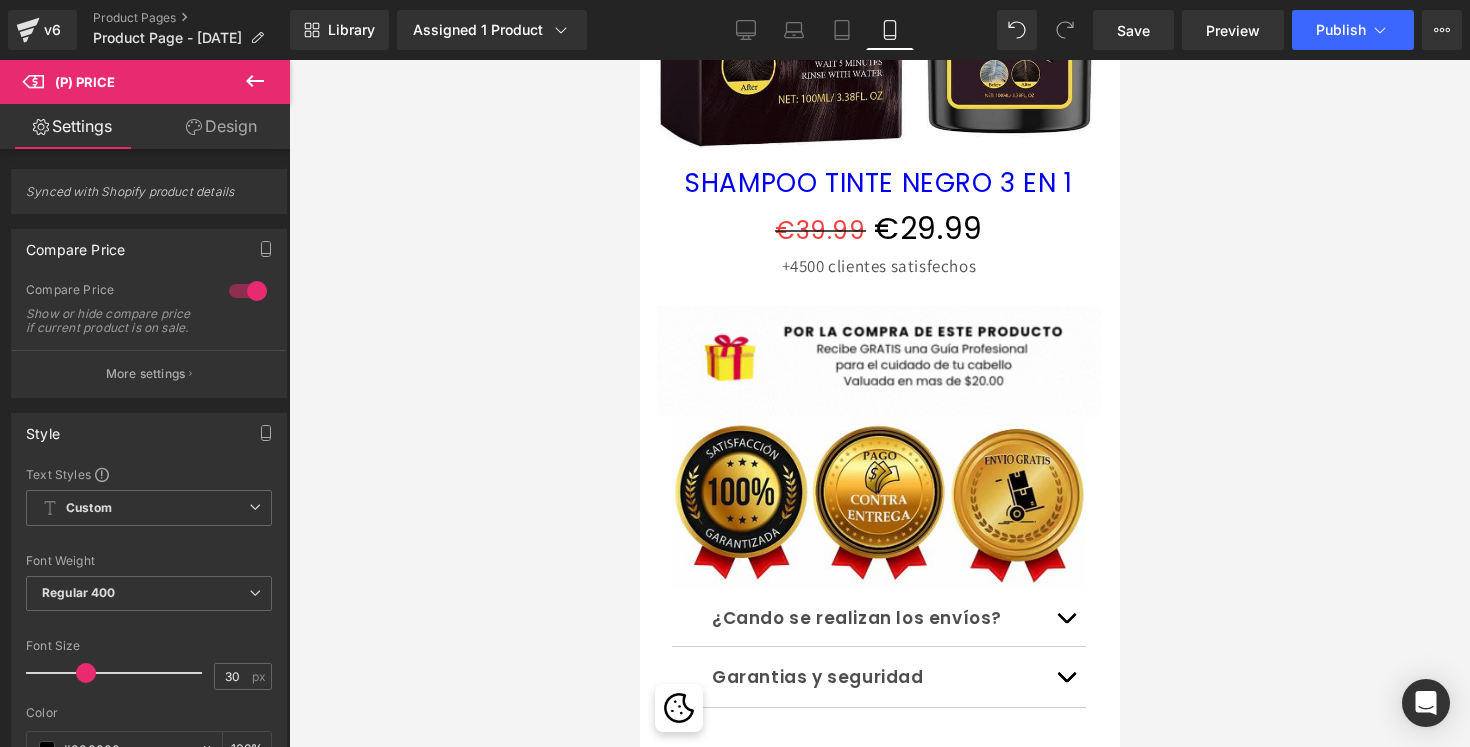 click 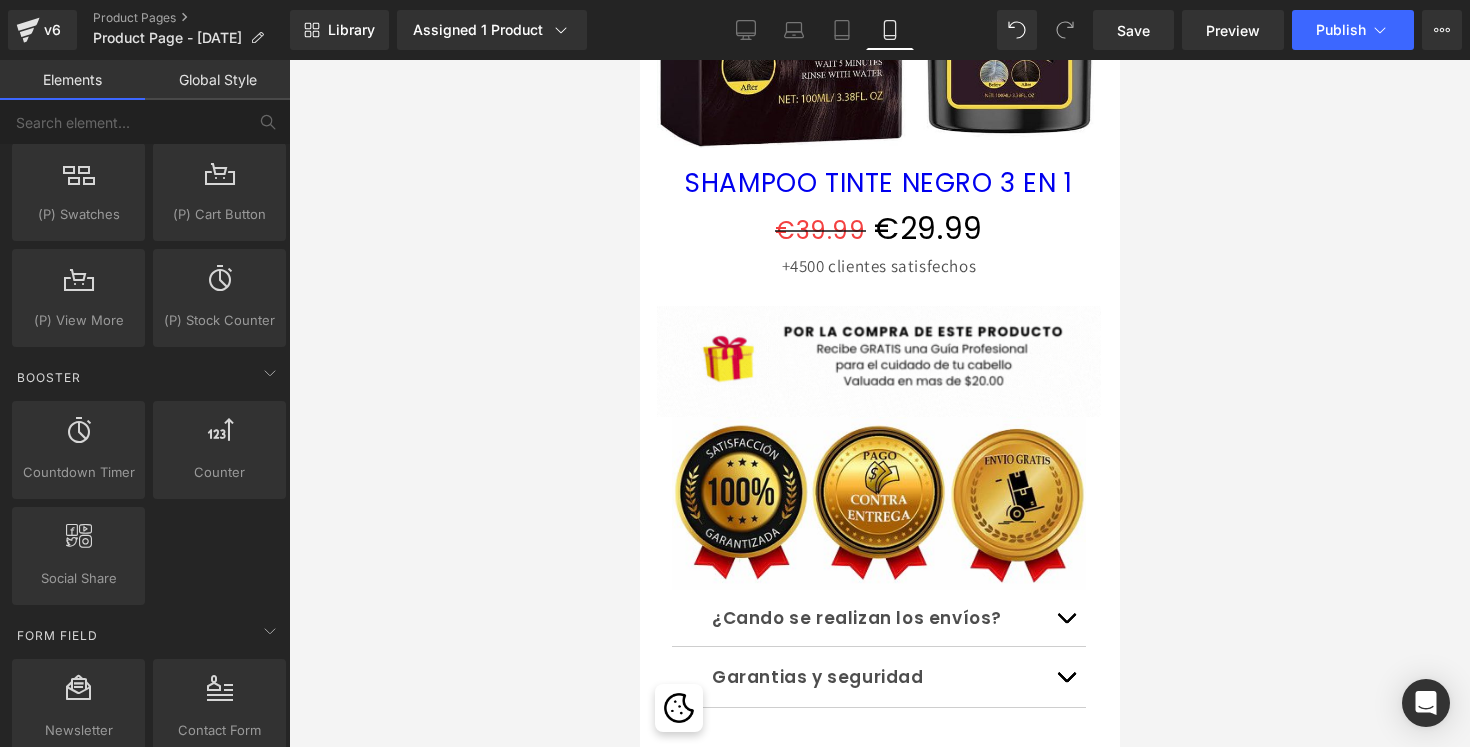 scroll, scrollTop: 2494, scrollLeft: 0, axis: vertical 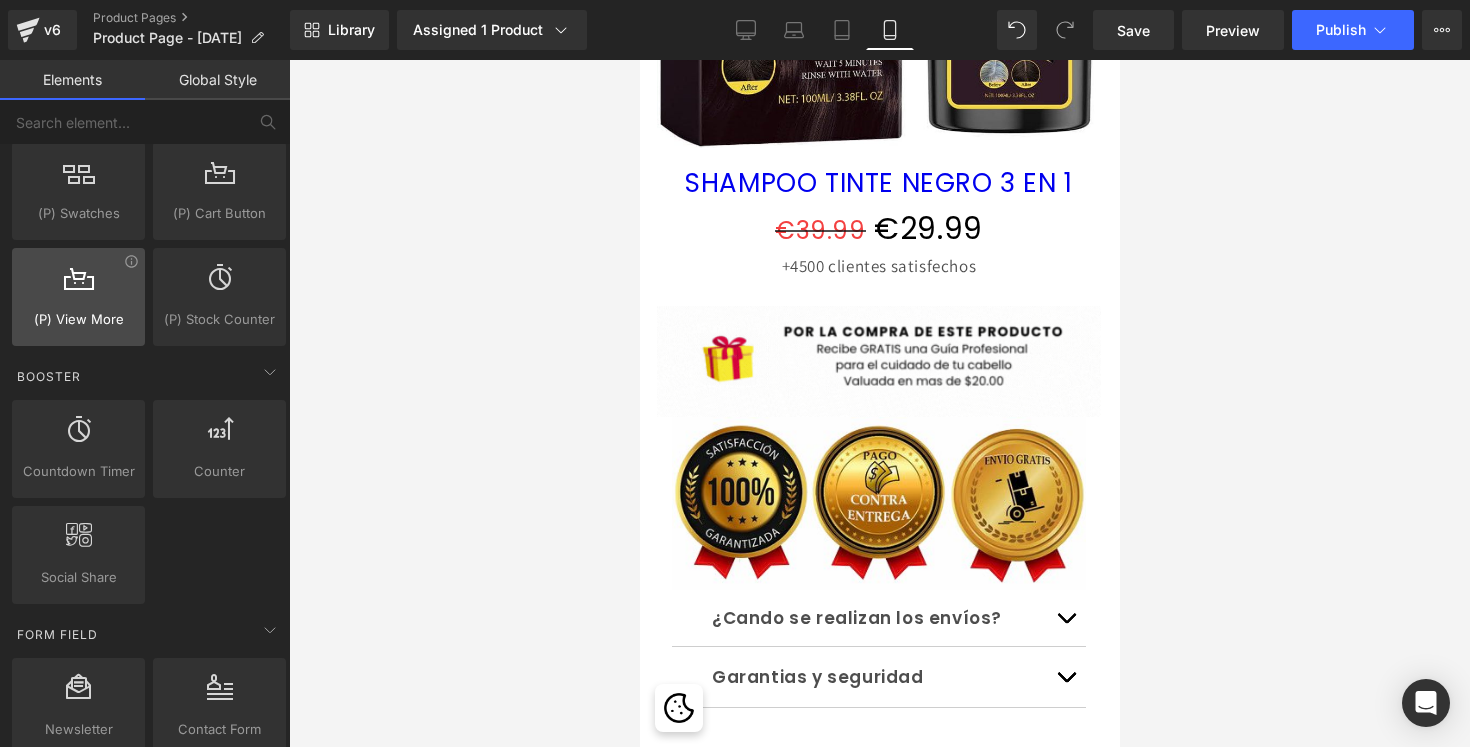 click on "(P) View More" at bounding box center (78, 319) 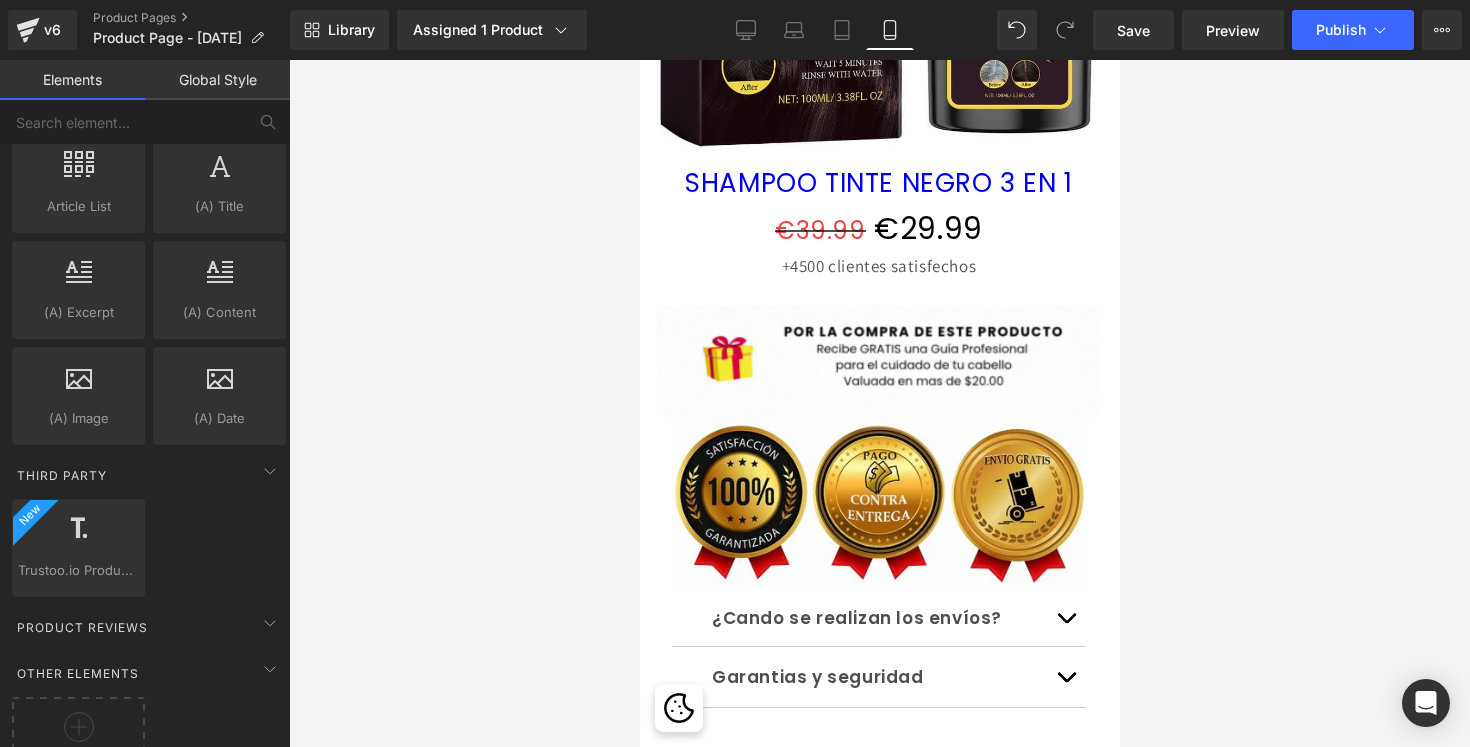 scroll, scrollTop: 3915, scrollLeft: 0, axis: vertical 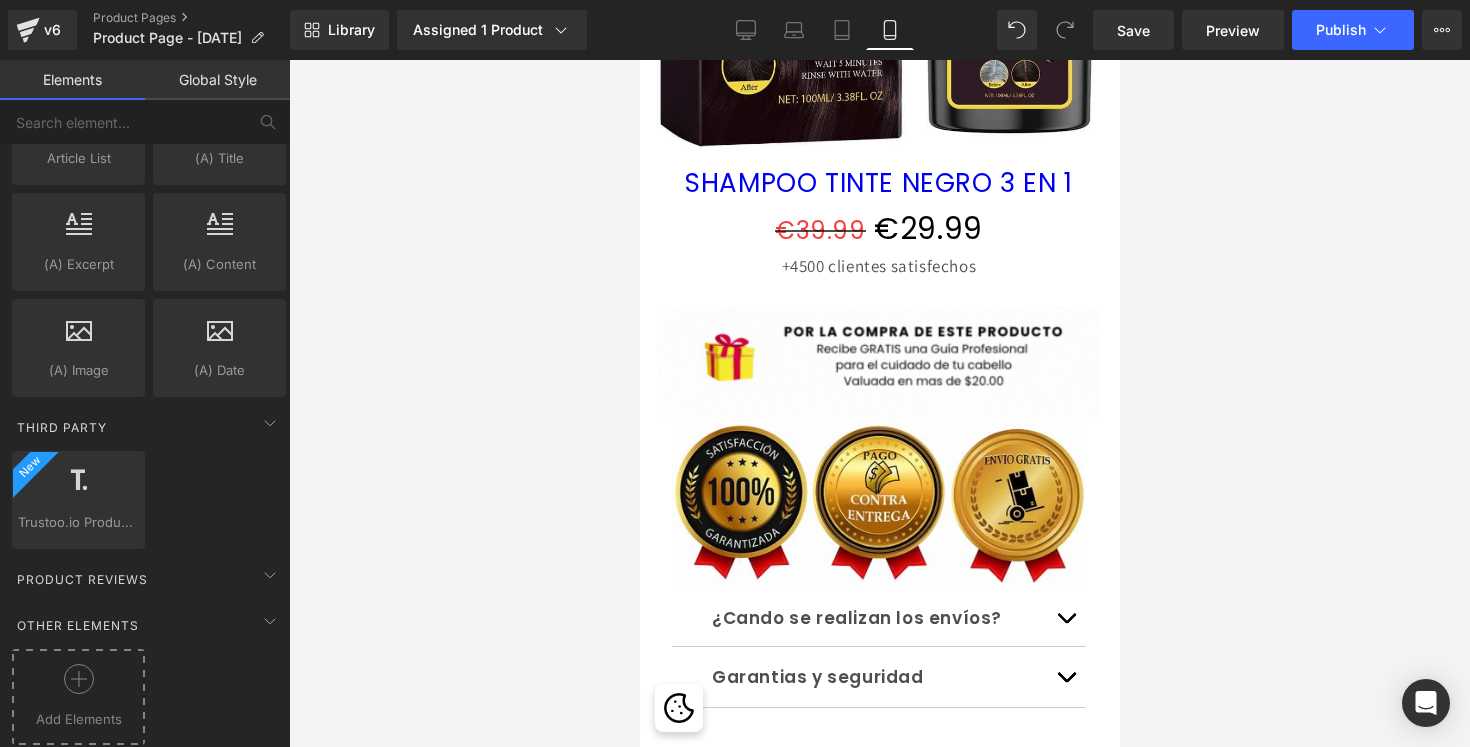 click on "Add Elements" at bounding box center (78, 697) 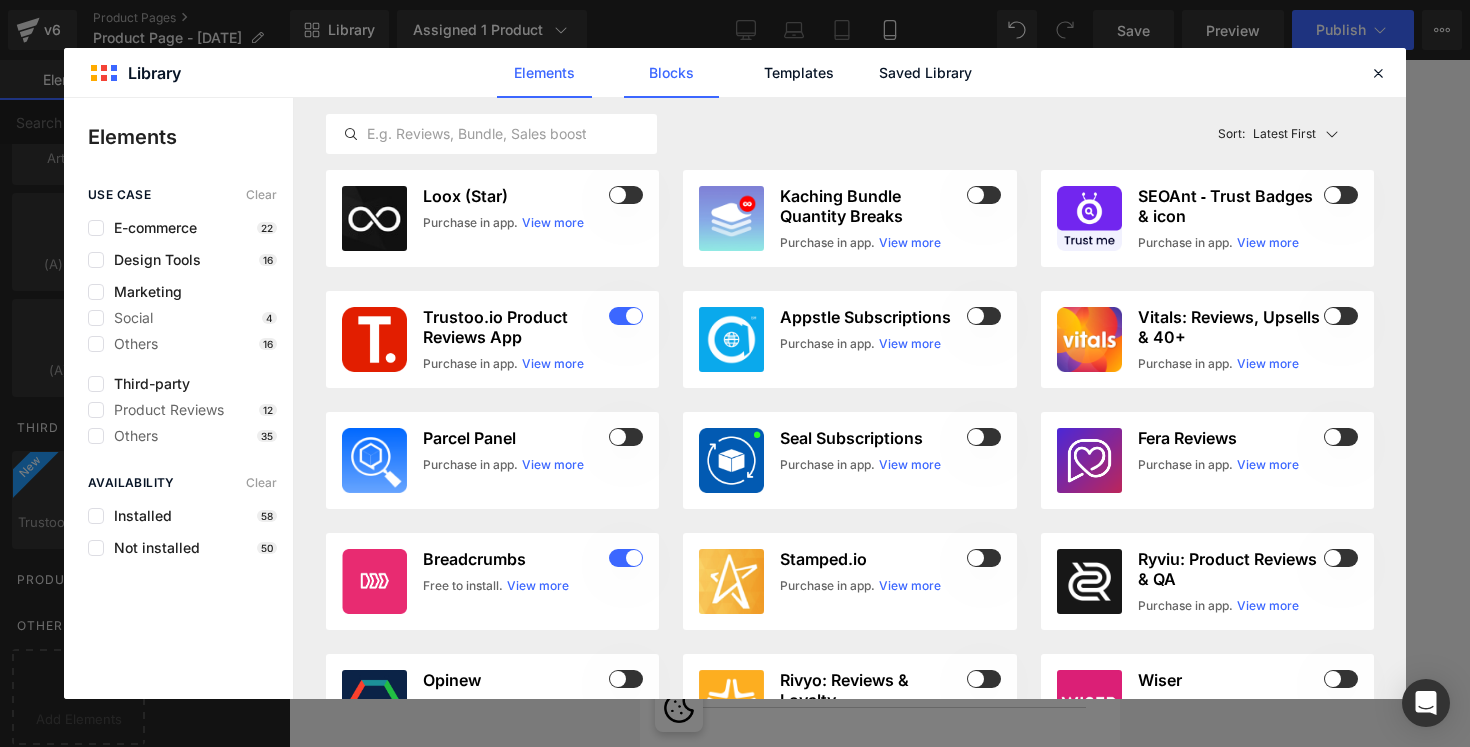 click on "Blocks" 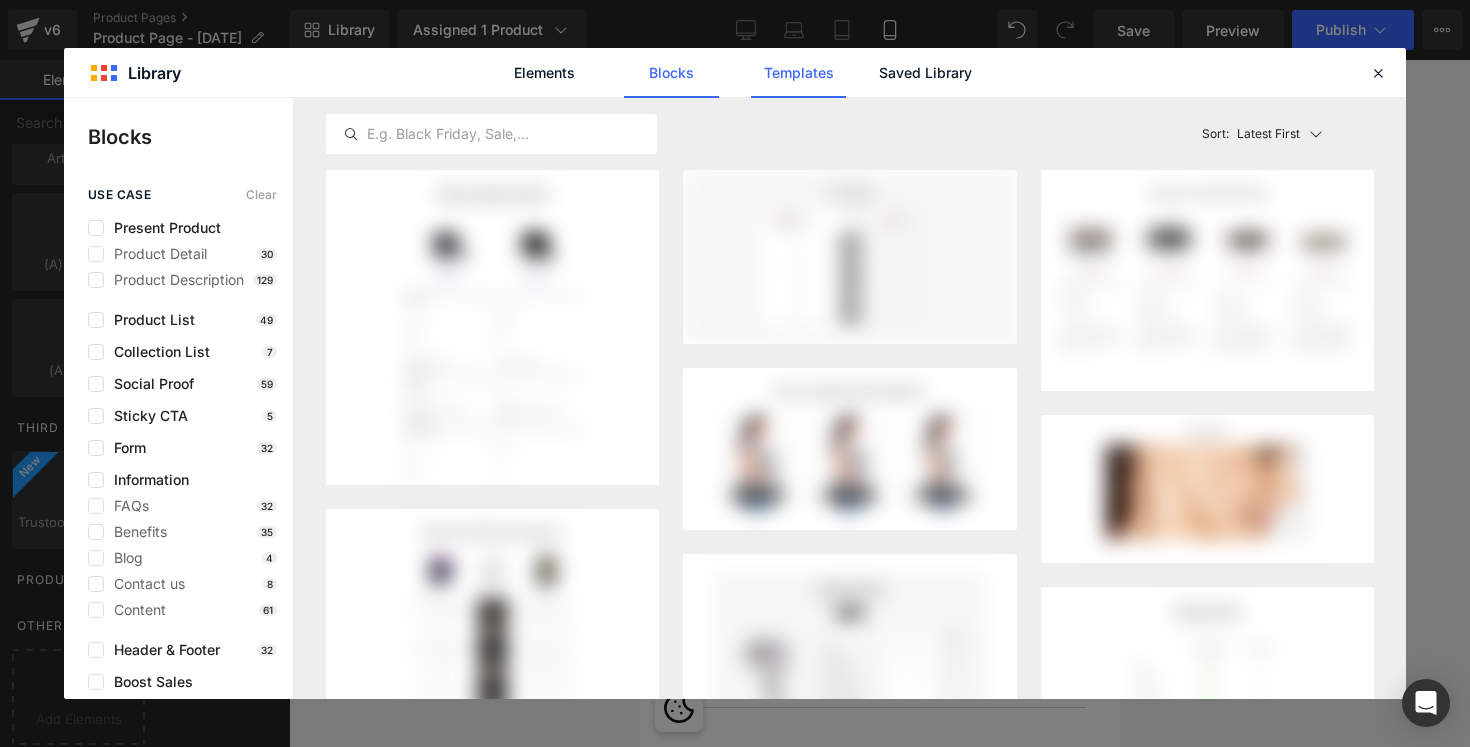 click on "Templates" 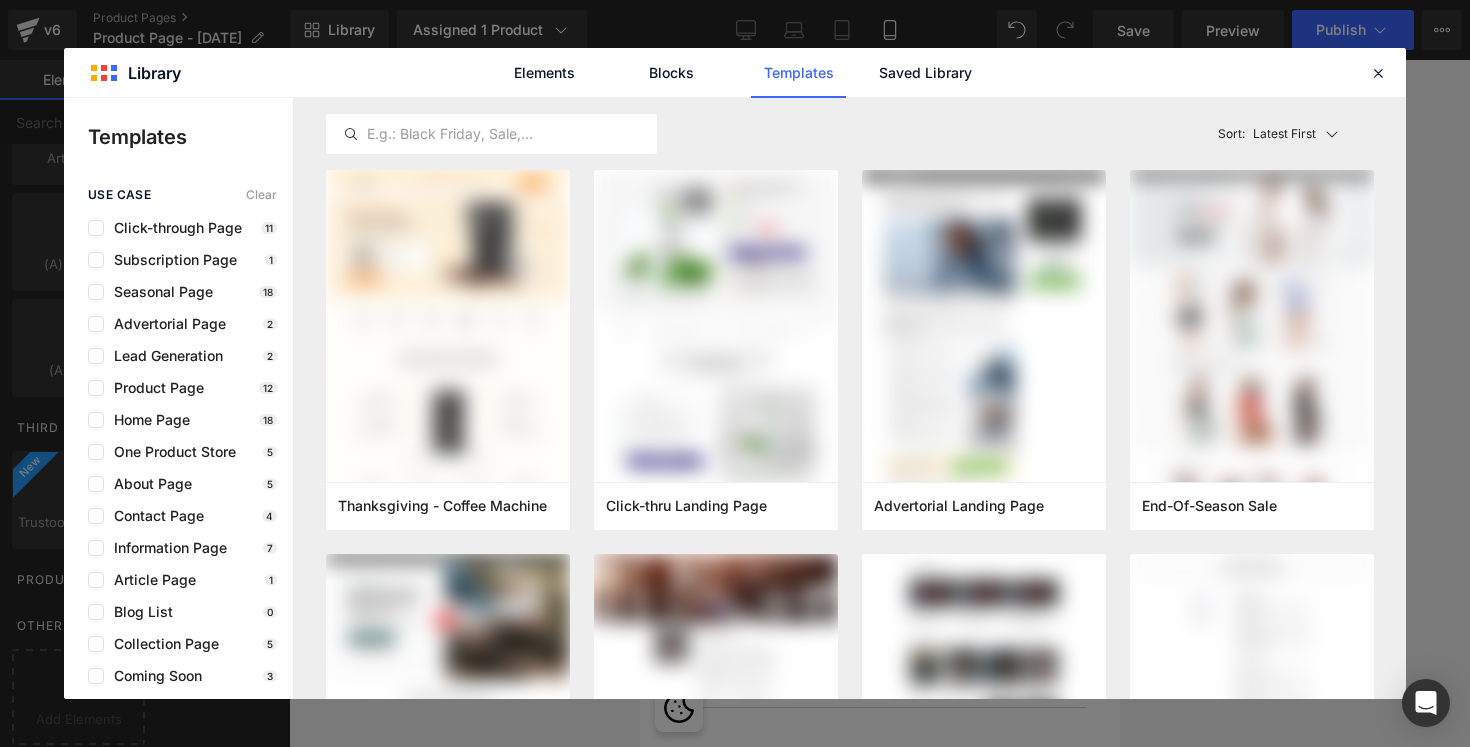 click on "Elements Blocks Templates Saved Library" 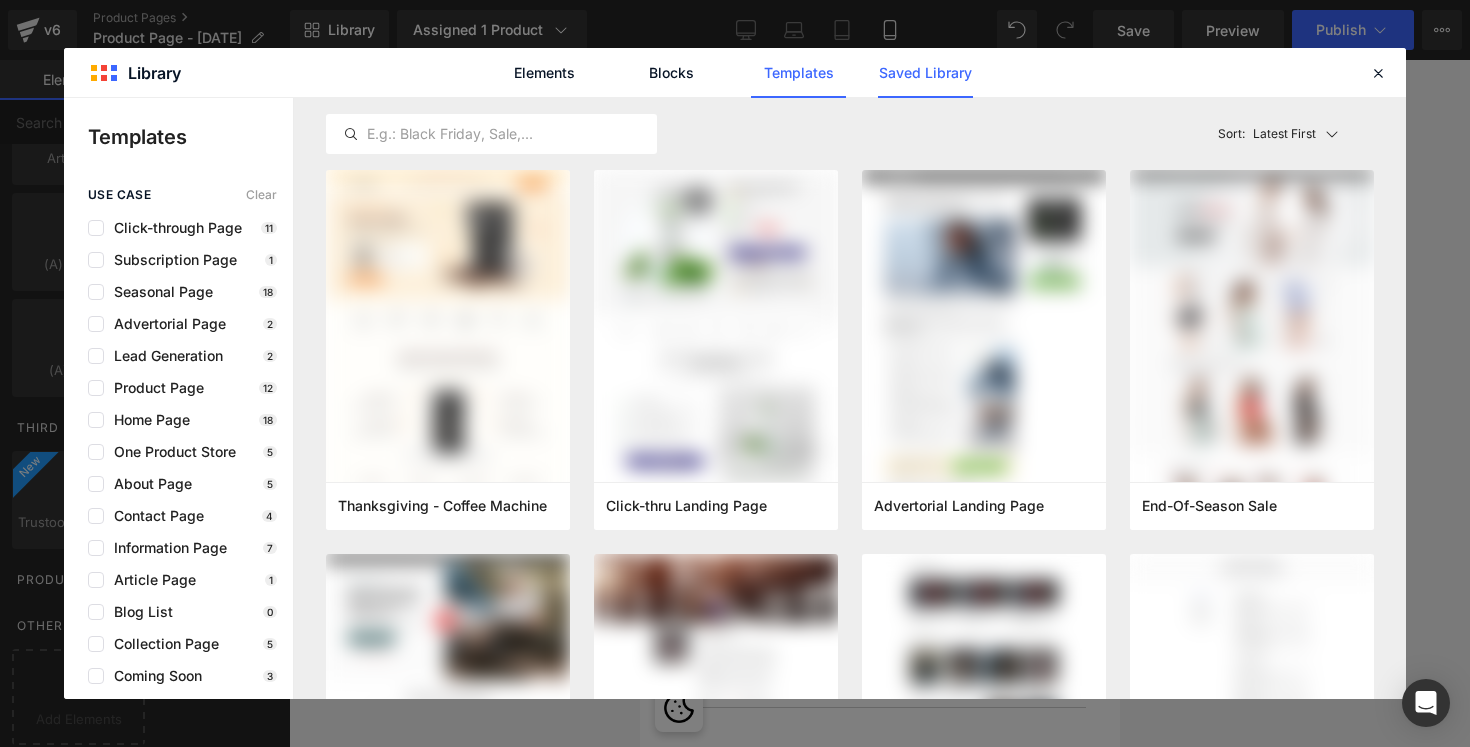 click on "Saved Library" 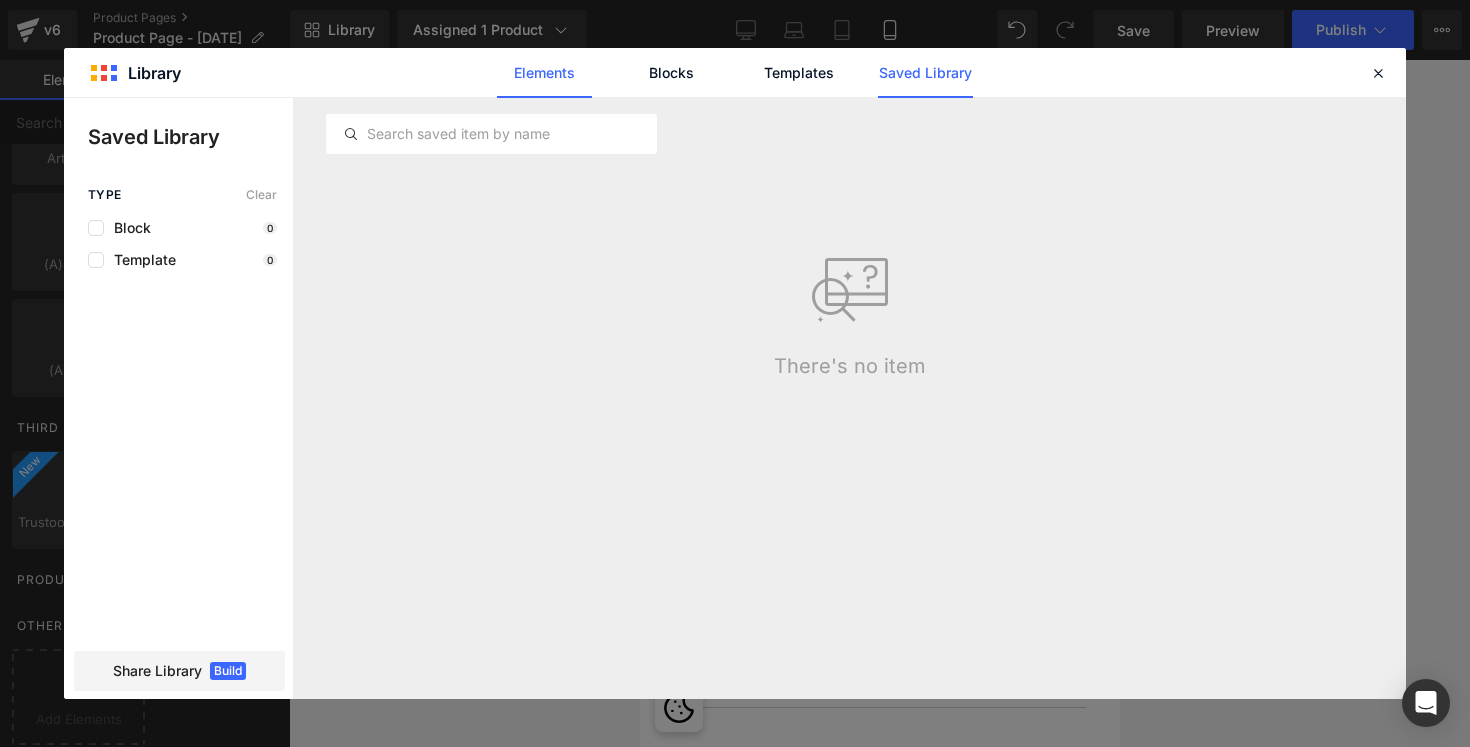 click on "Elements" 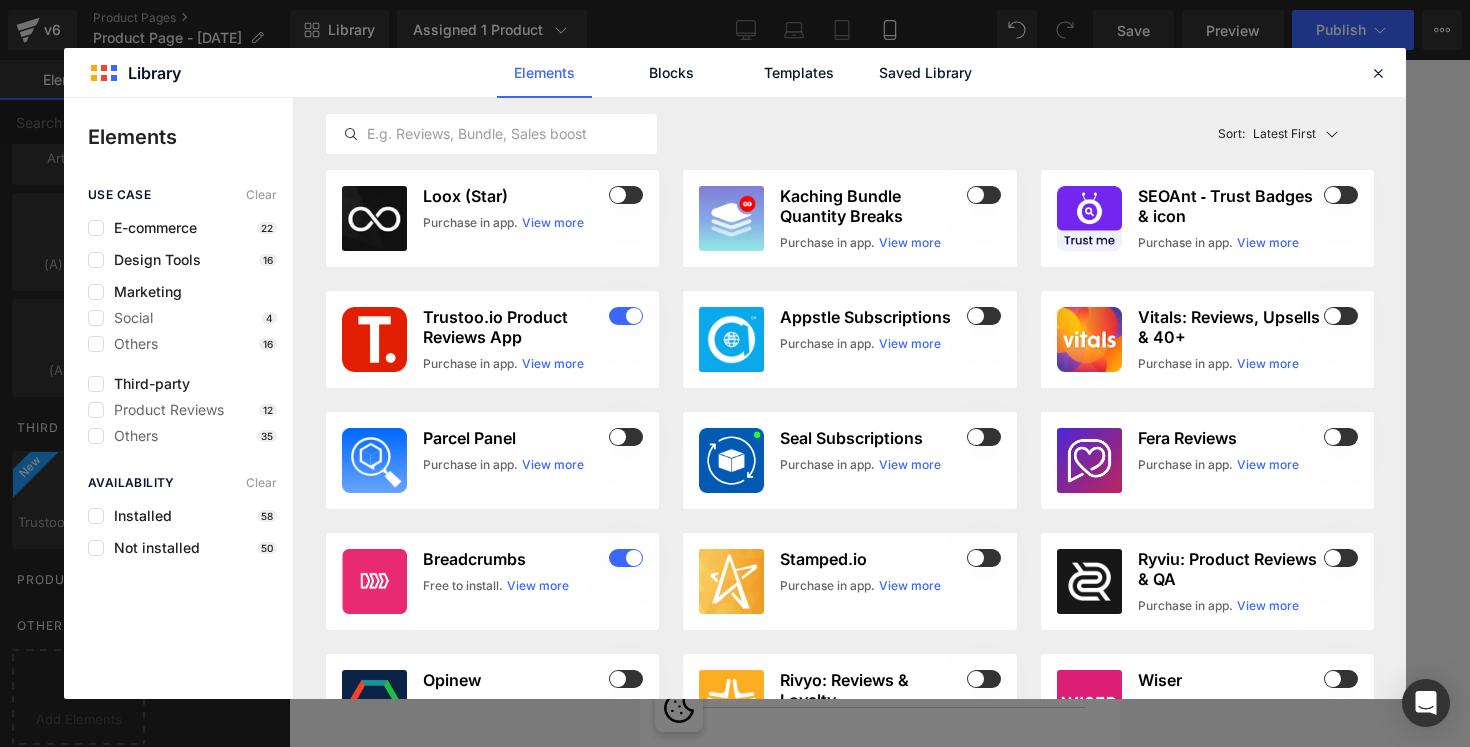 click on "Installed 58" at bounding box center [182, 516] 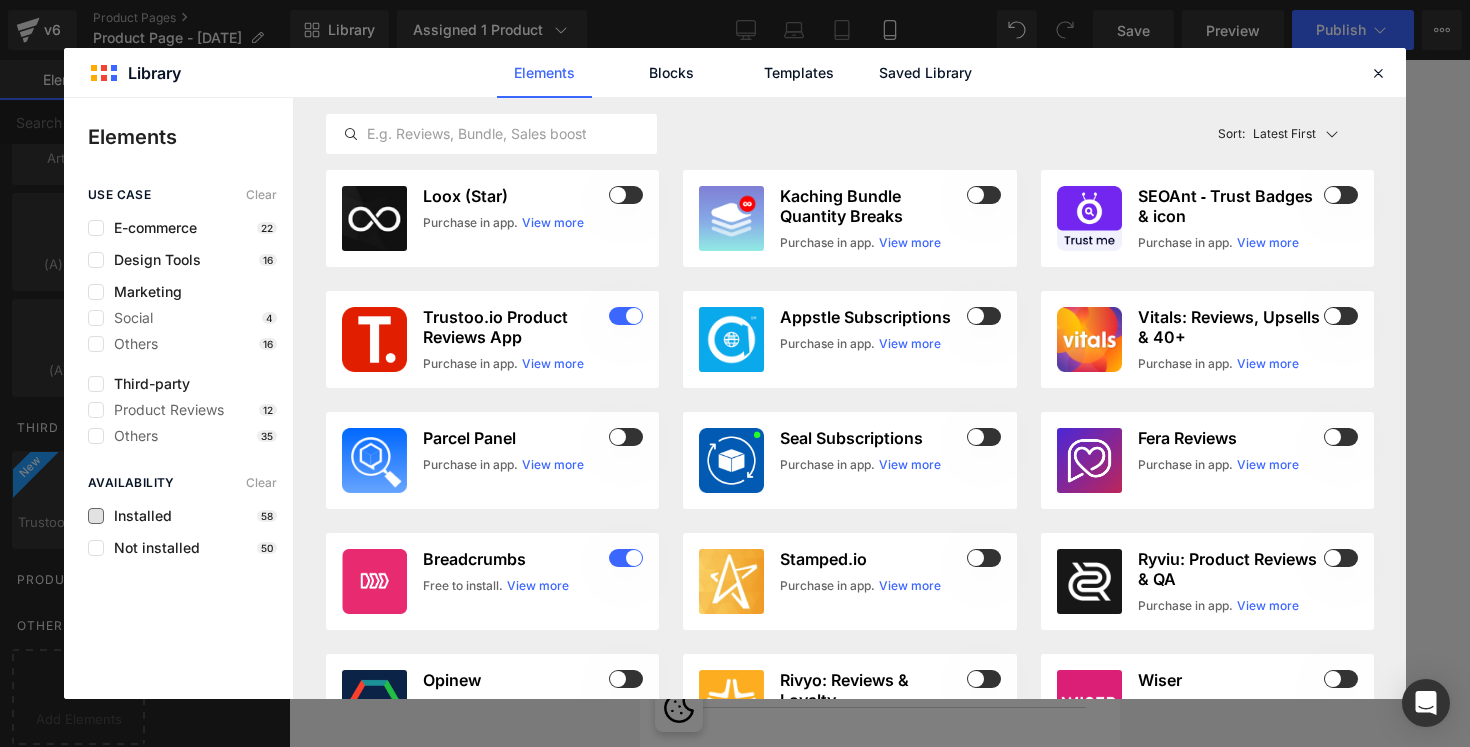 click on "Installed" at bounding box center (138, 516) 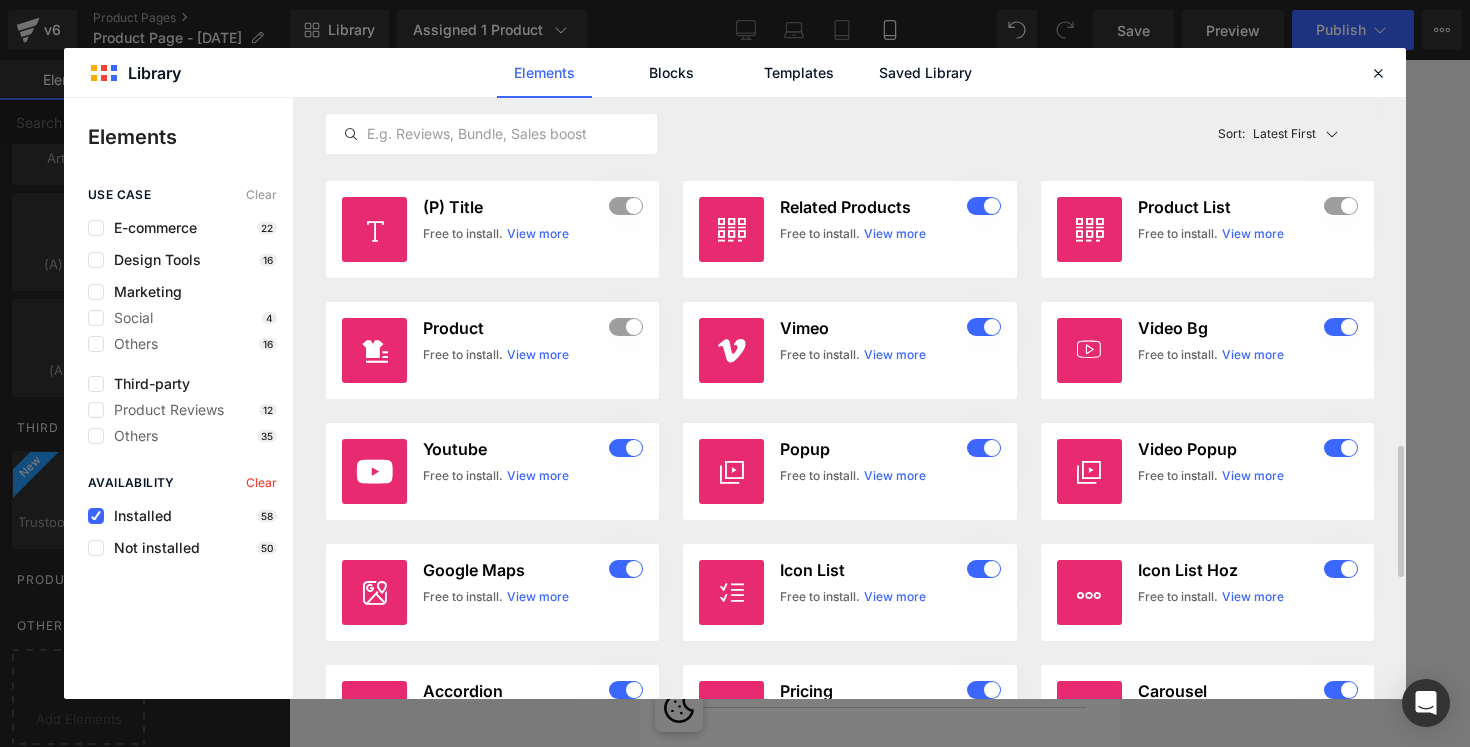 scroll, scrollTop: 1567, scrollLeft: 0, axis: vertical 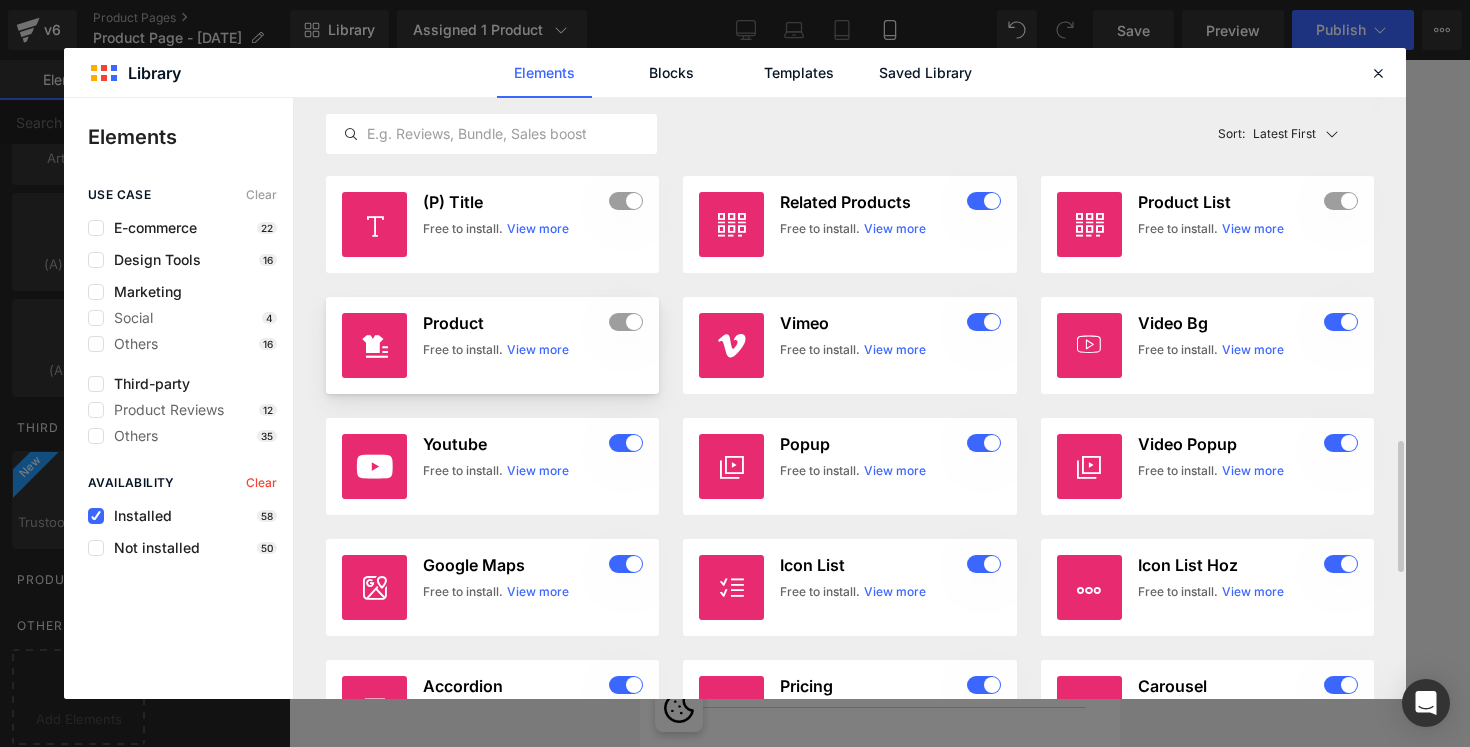 click on "Product Free to install. View more" 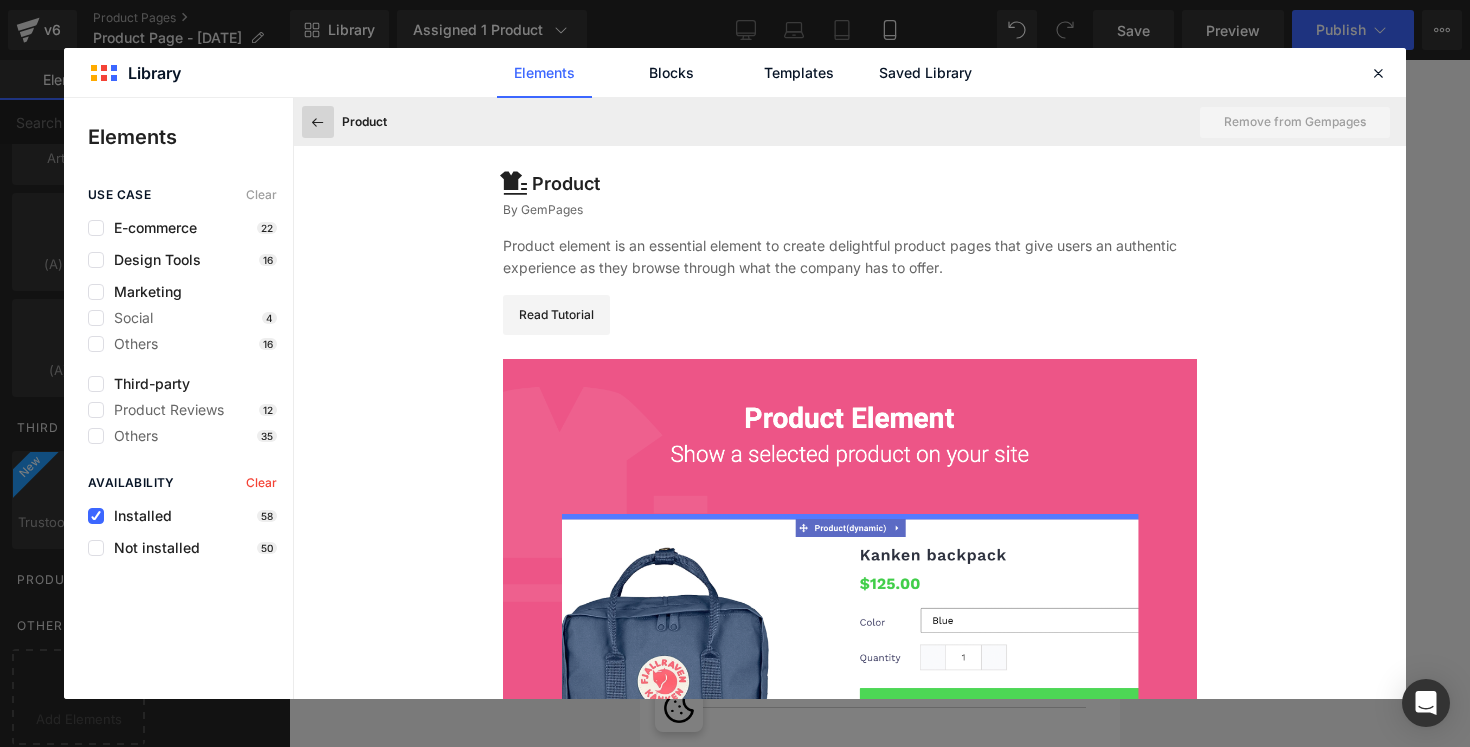 click at bounding box center (318, 122) 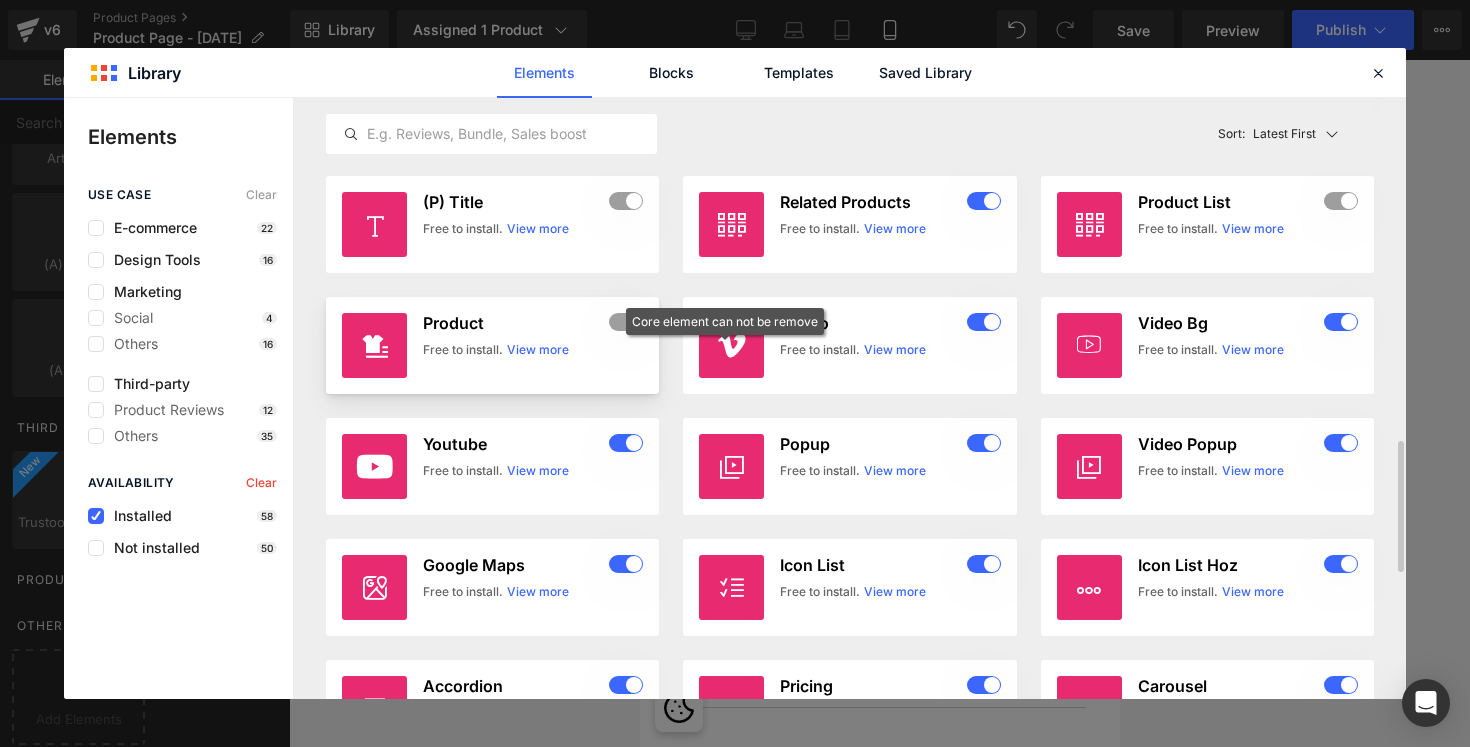 click 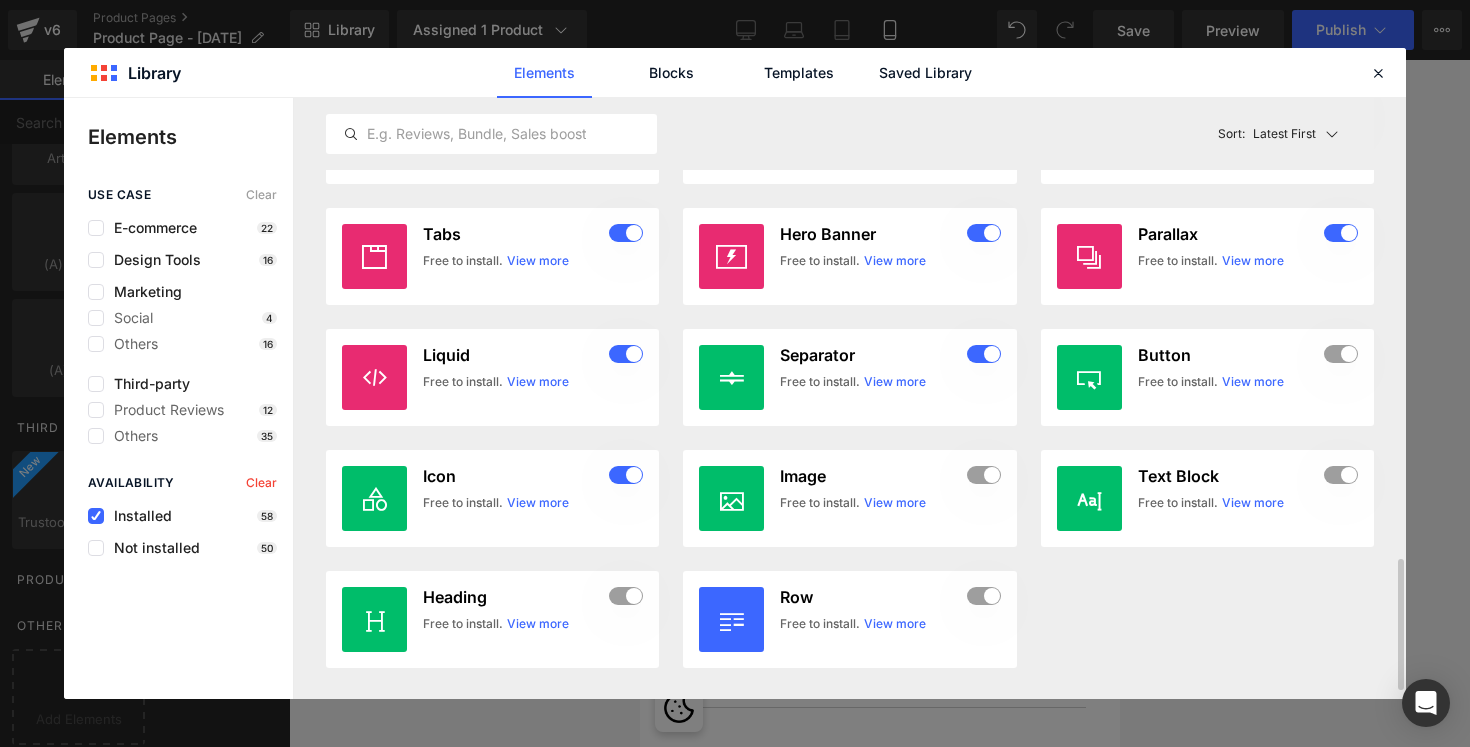scroll, scrollTop: 2146, scrollLeft: 0, axis: vertical 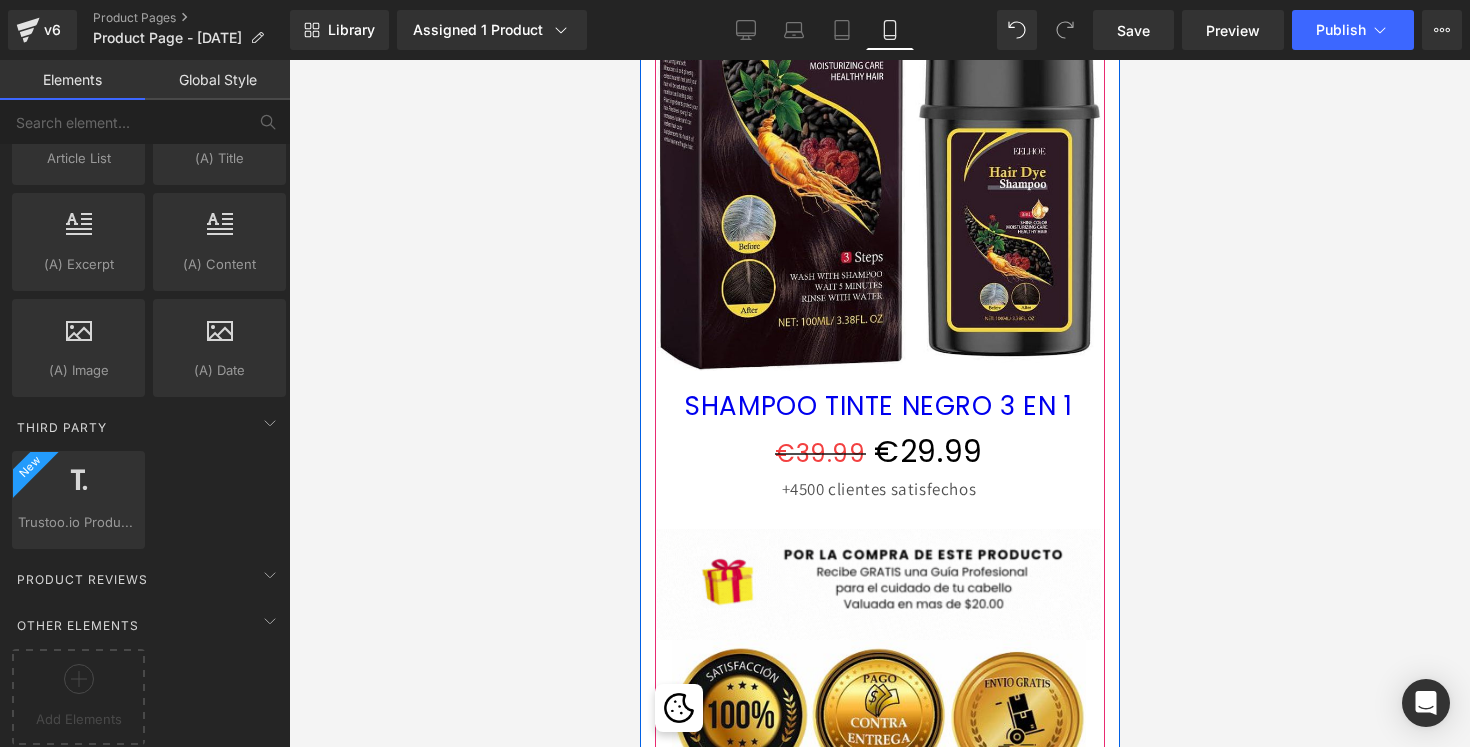 click at bounding box center (878, 96) 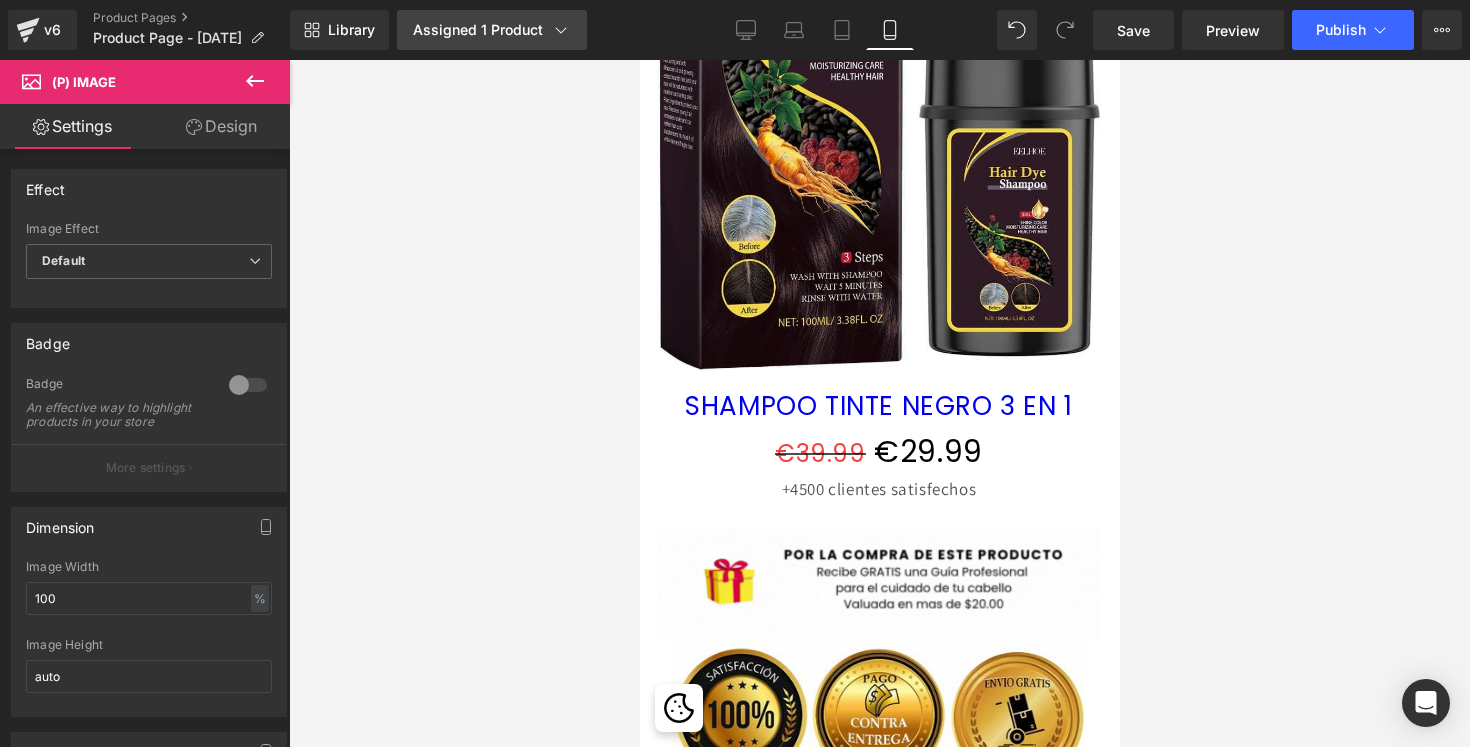 click on "Assigned 1 Product" at bounding box center [492, 30] 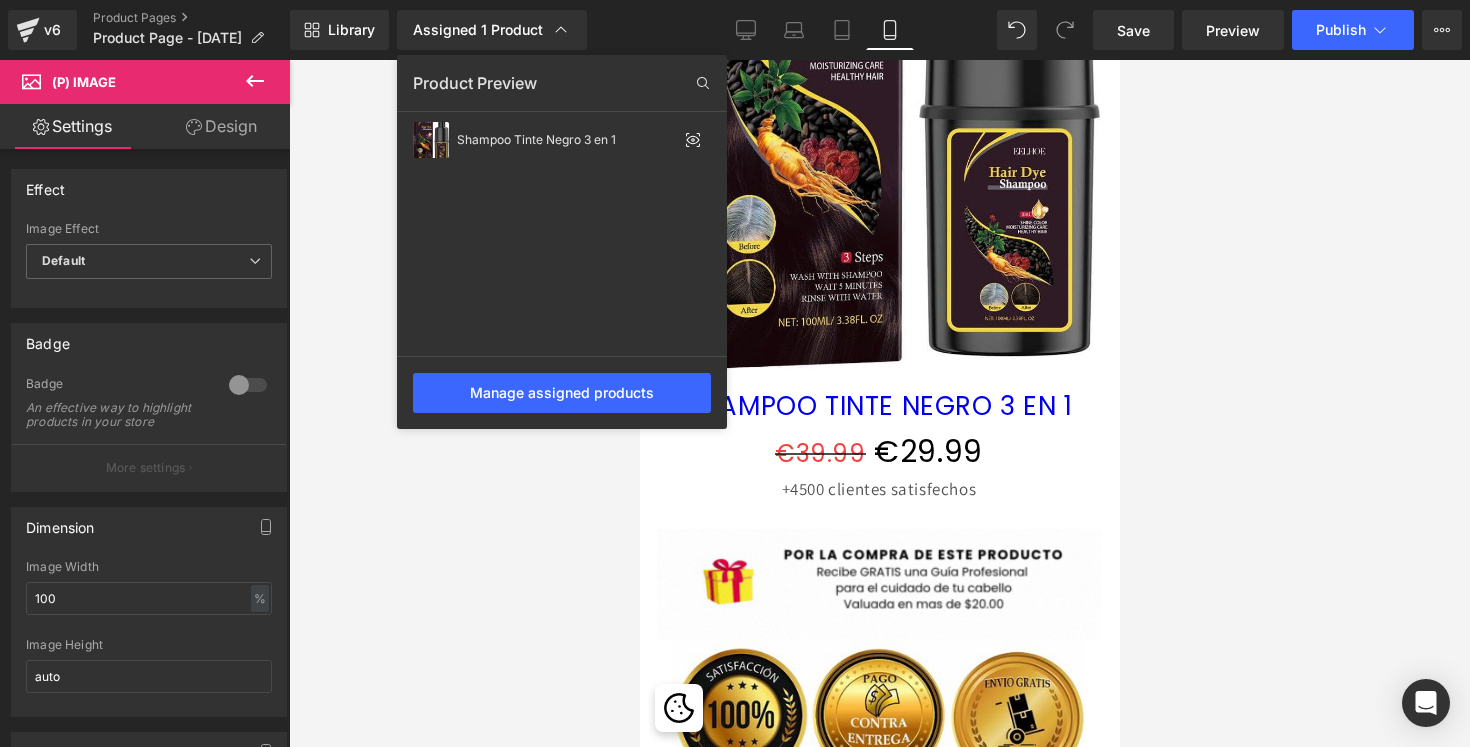click on "Library Assigned 1 Product  Product Preview
Shampoo Tinte Negro 3 en 1 Manage assigned products Mobile Desktop Laptop Tablet Mobile Save Preview Publish Scheduled Upgrade Plan View Live Page View with current Template Save Template to Library Schedule Publish  Optimize  Publish Settings Shortcuts  Your page can’t be published   You've reached the maximum number of published pages on your plan  (1/1).  You need to upgrade your plan or unpublish all your pages to get 1 publish slot.   Unpublish pages   Upgrade plan" at bounding box center [880, 30] 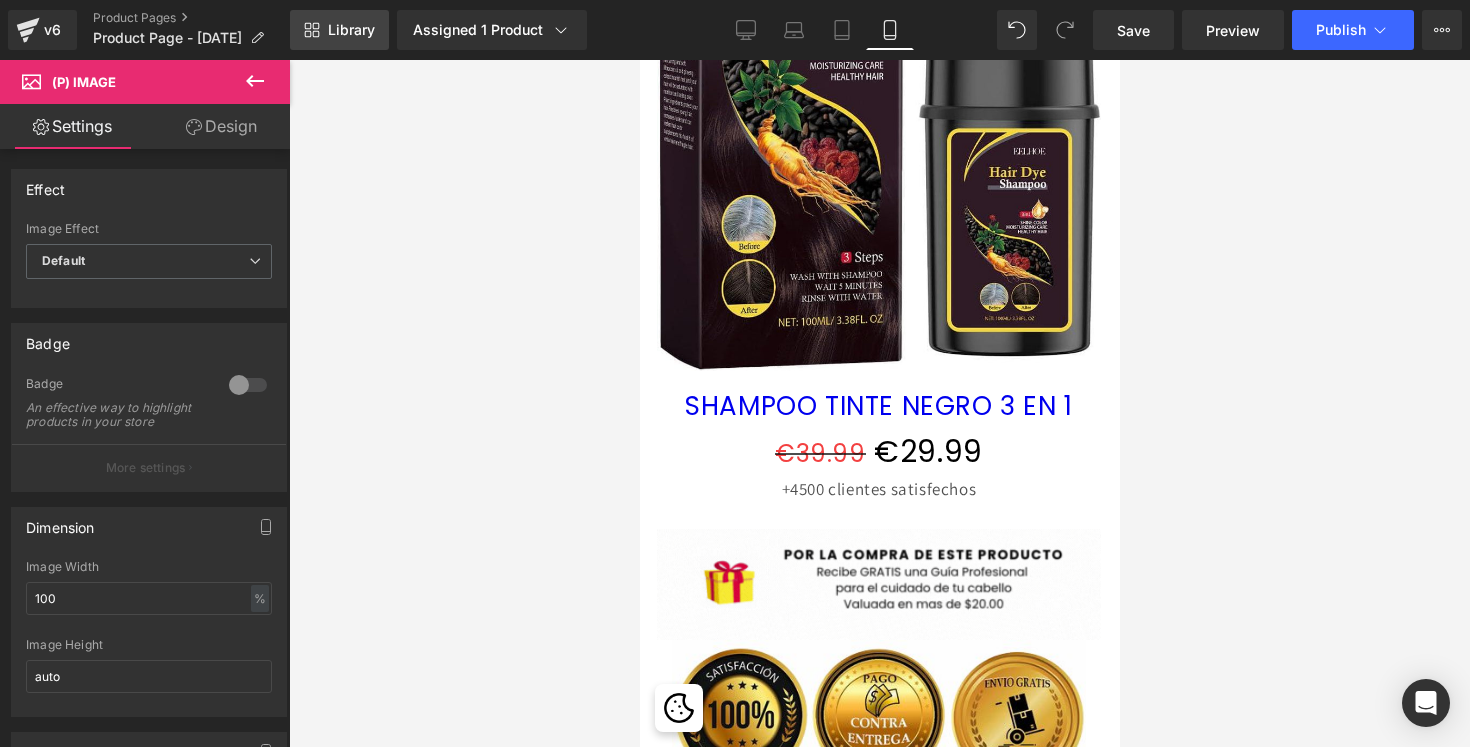 click on "Library" at bounding box center [351, 30] 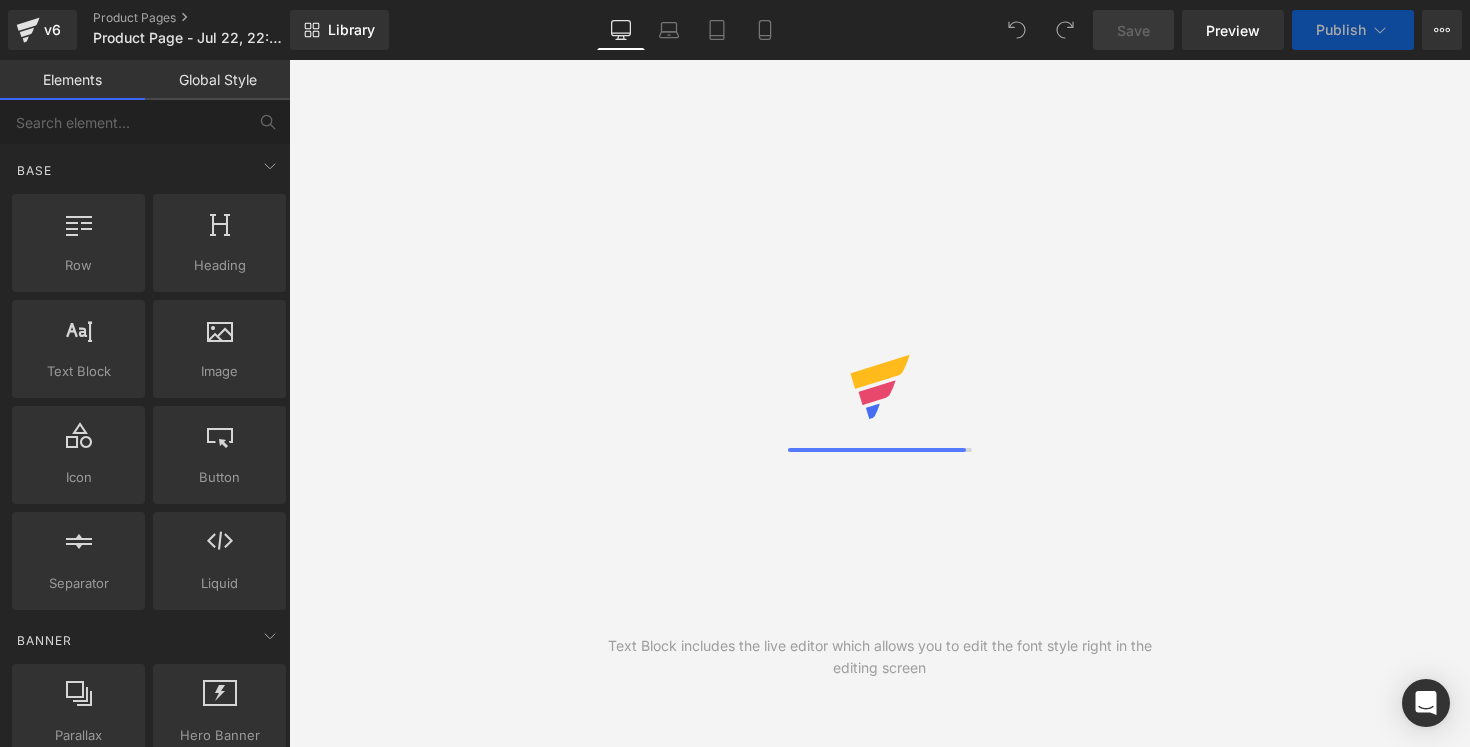 scroll, scrollTop: 0, scrollLeft: 0, axis: both 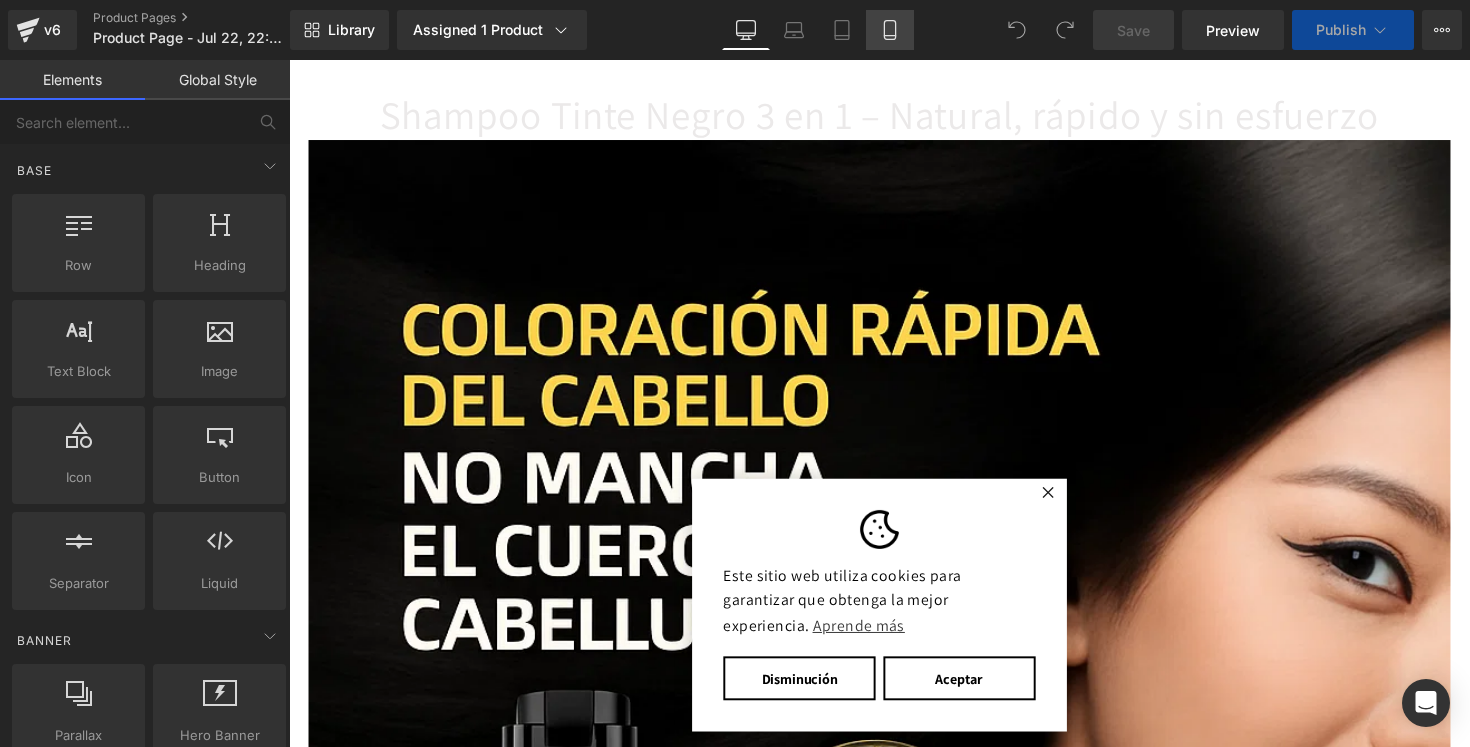 click on "Mobile" at bounding box center [890, 30] 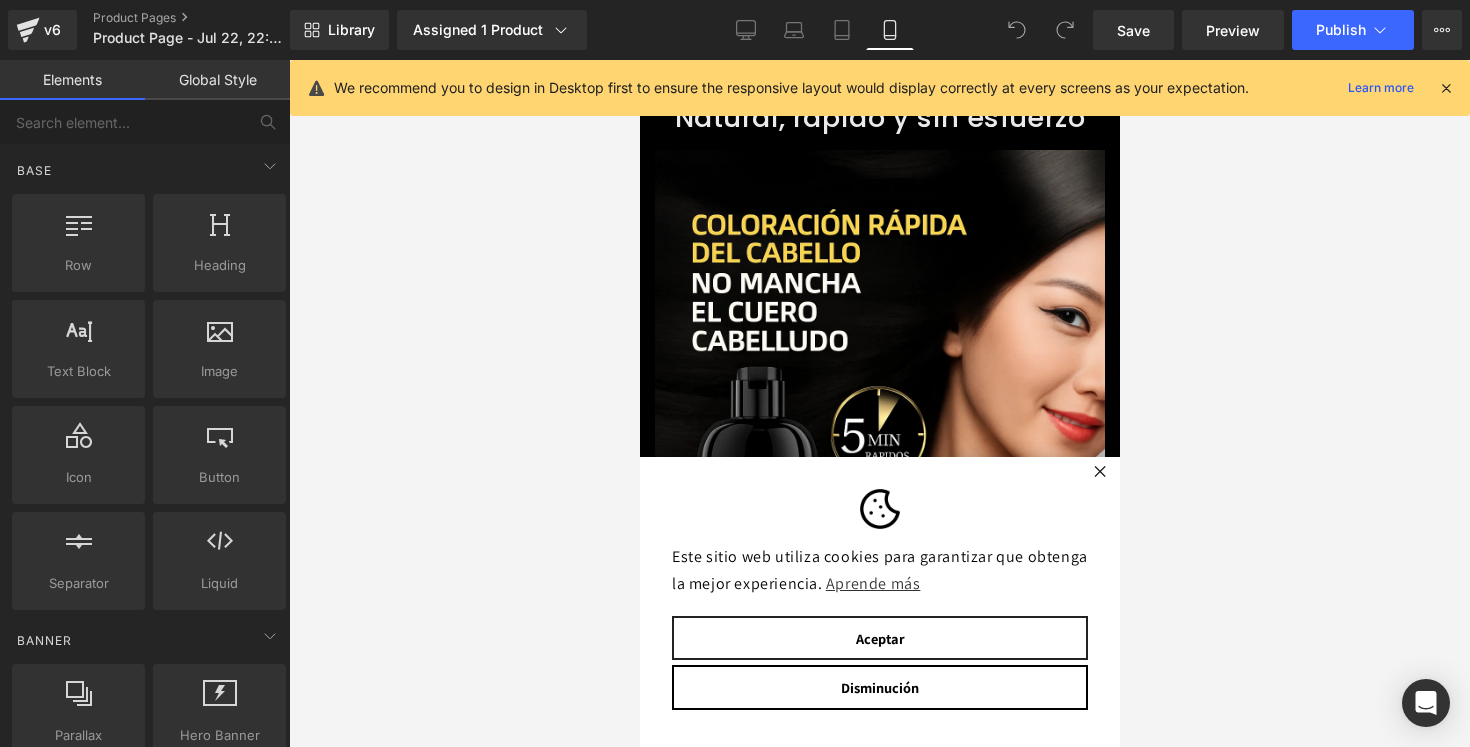 click on "Aceptar" at bounding box center [879, 638] 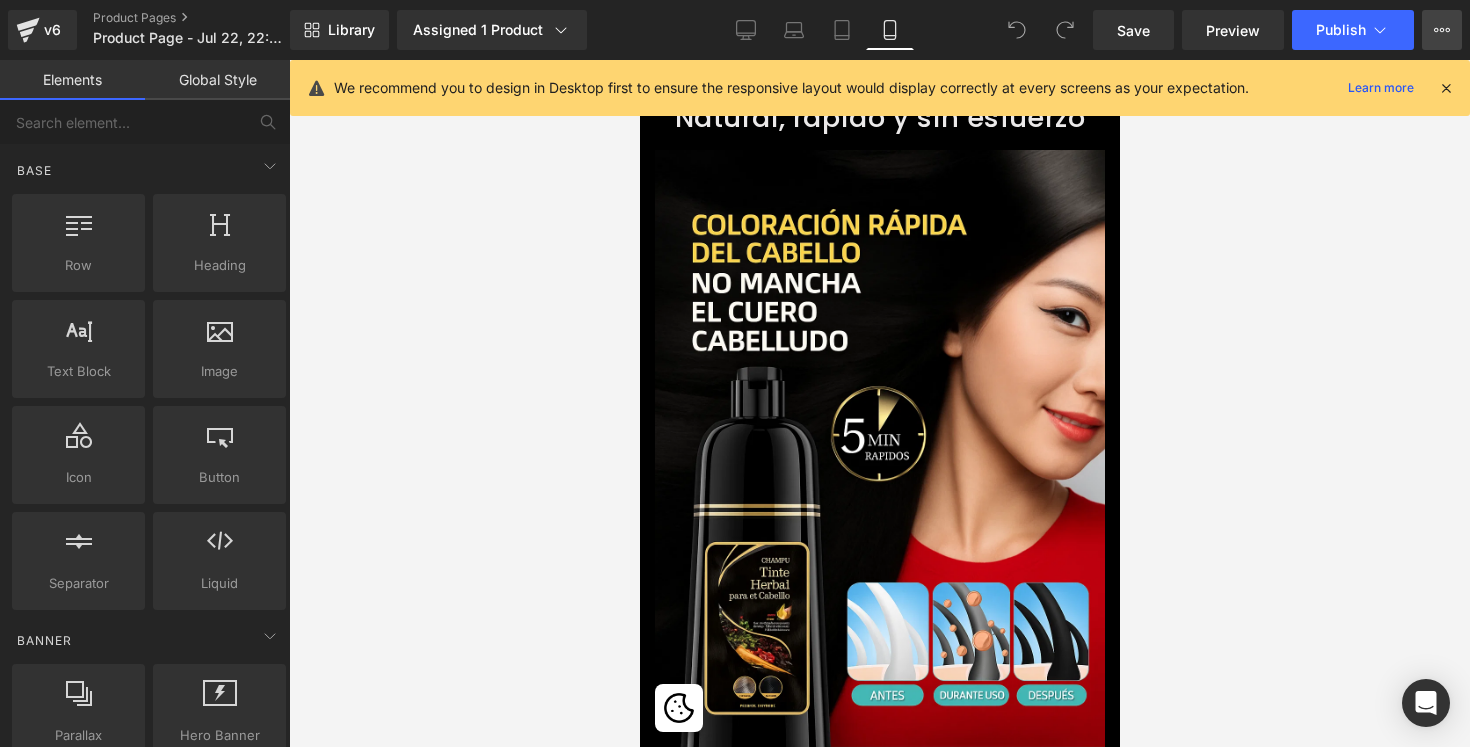 click on "Upgrade Plan View Live Page View with current Template Save Template to Library Schedule Publish  Optimize  Publish Settings Shortcuts" at bounding box center (1442, 30) 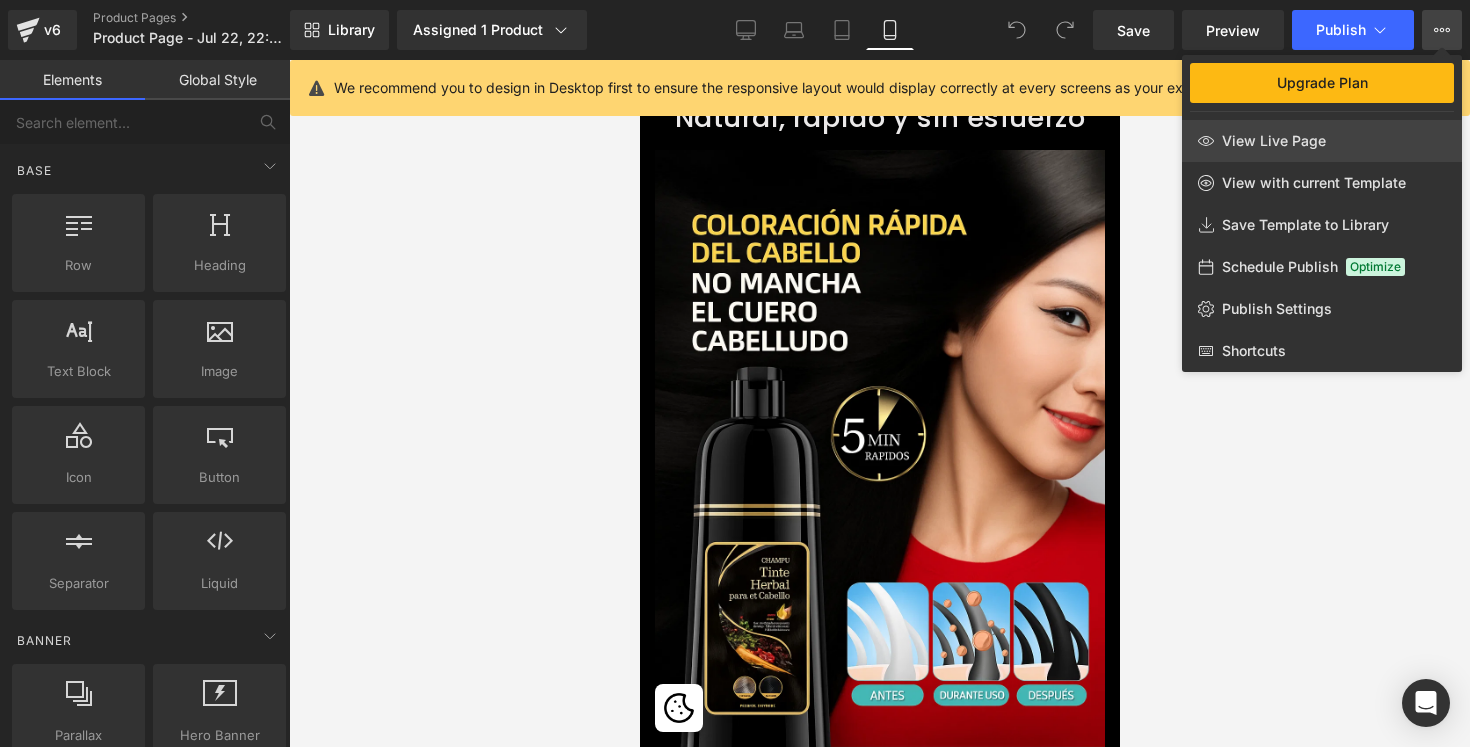 click on "View Live Page" 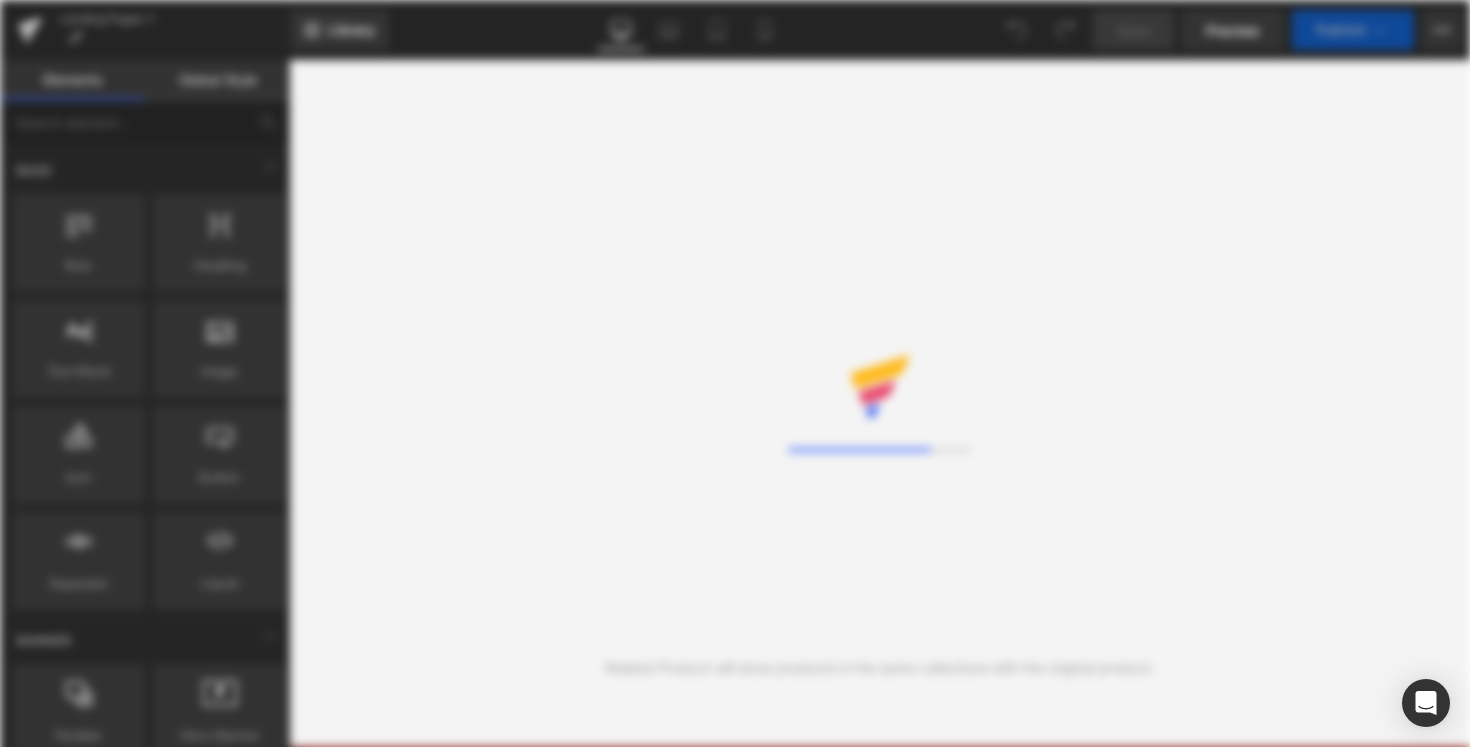 scroll, scrollTop: 0, scrollLeft: 0, axis: both 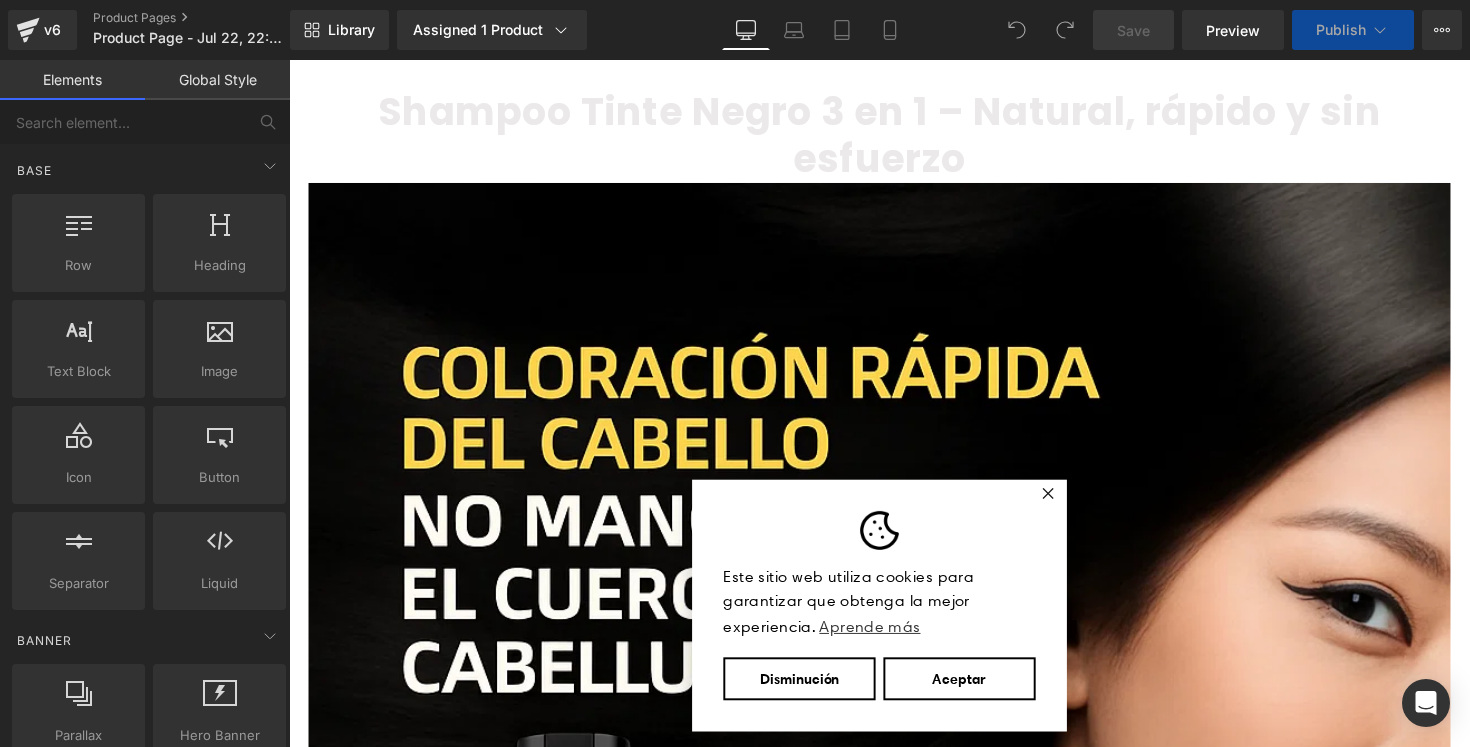 click on "Library Assigned 1 Product  Product Preview
Shampoo Tinte Negro 3 en 1 Manage assigned products Desktop Desktop Laptop Tablet Mobile Save Preview Publish Scheduled Upgrade Plan View Live Page View with current Template Save Template to Library Schedule Publish  Optimize  Publish Settings Shortcuts  Your page can’t be published   You've reached the maximum number of published pages on your plan  (1/1).  You need to upgrade your plan or unpublish all your pages to get 1 publish slot.   Unpublish pages   Upgrade plan" at bounding box center (880, 30) 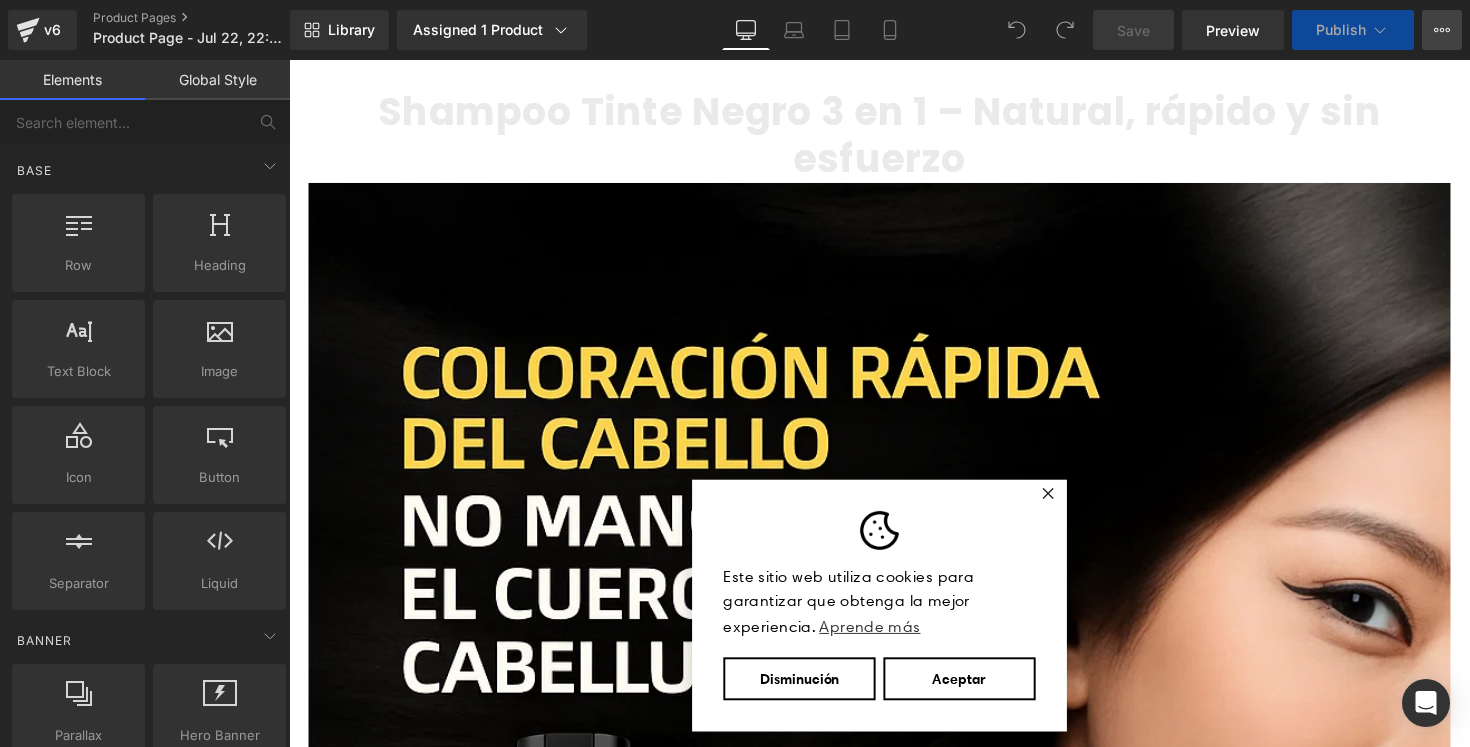 click on "Upgrade Plan View Live Page View with current Template Save Template to Library Schedule Publish  Optimize  Publish Settings Shortcuts" at bounding box center [1442, 30] 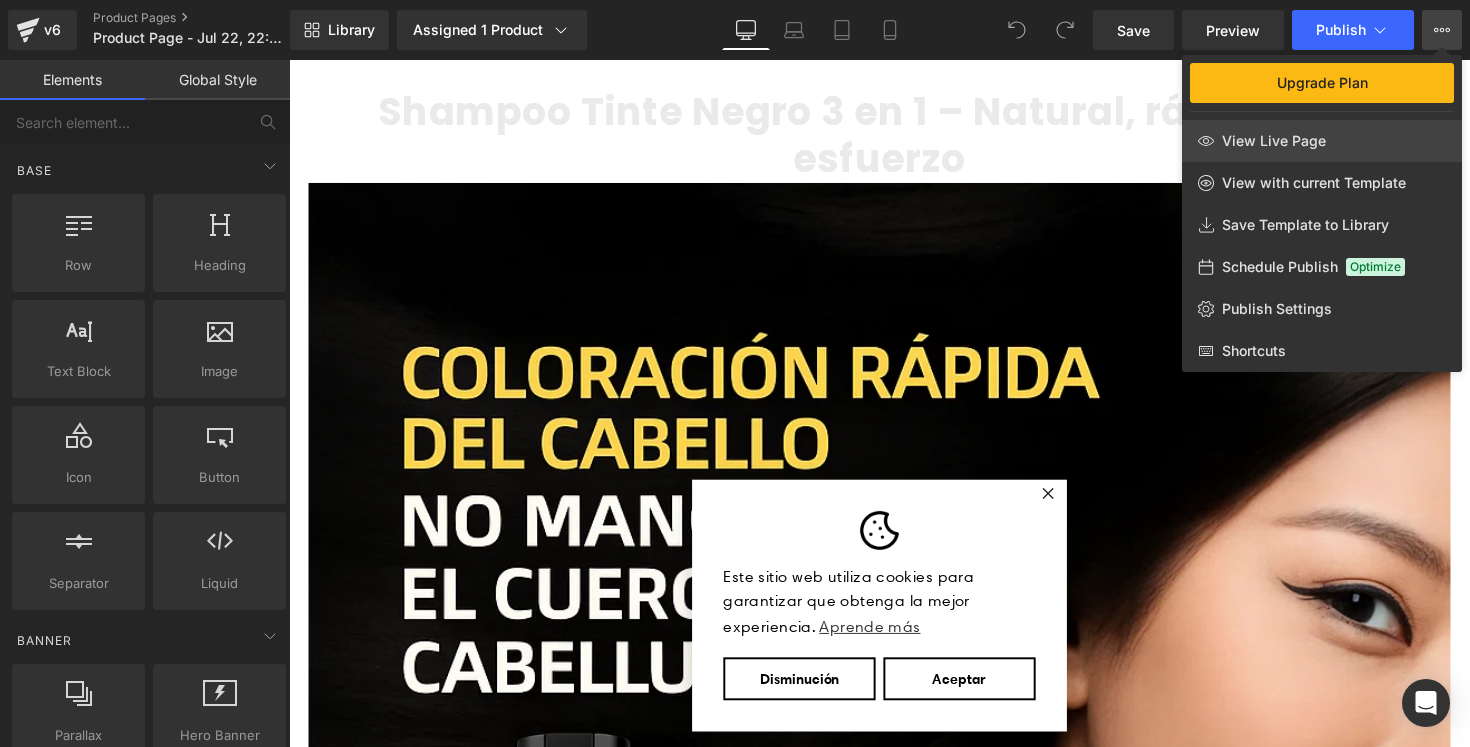 click on "View Live Page" 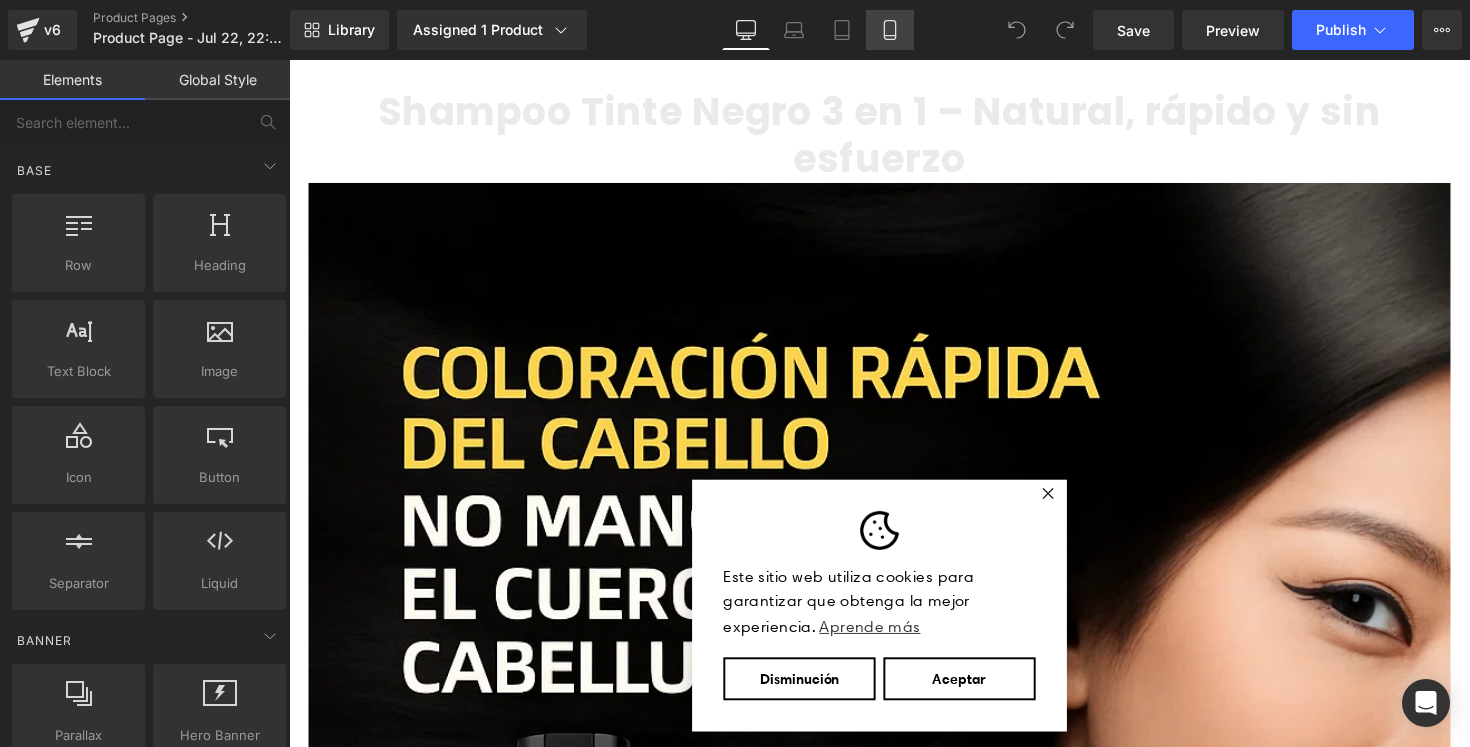 click 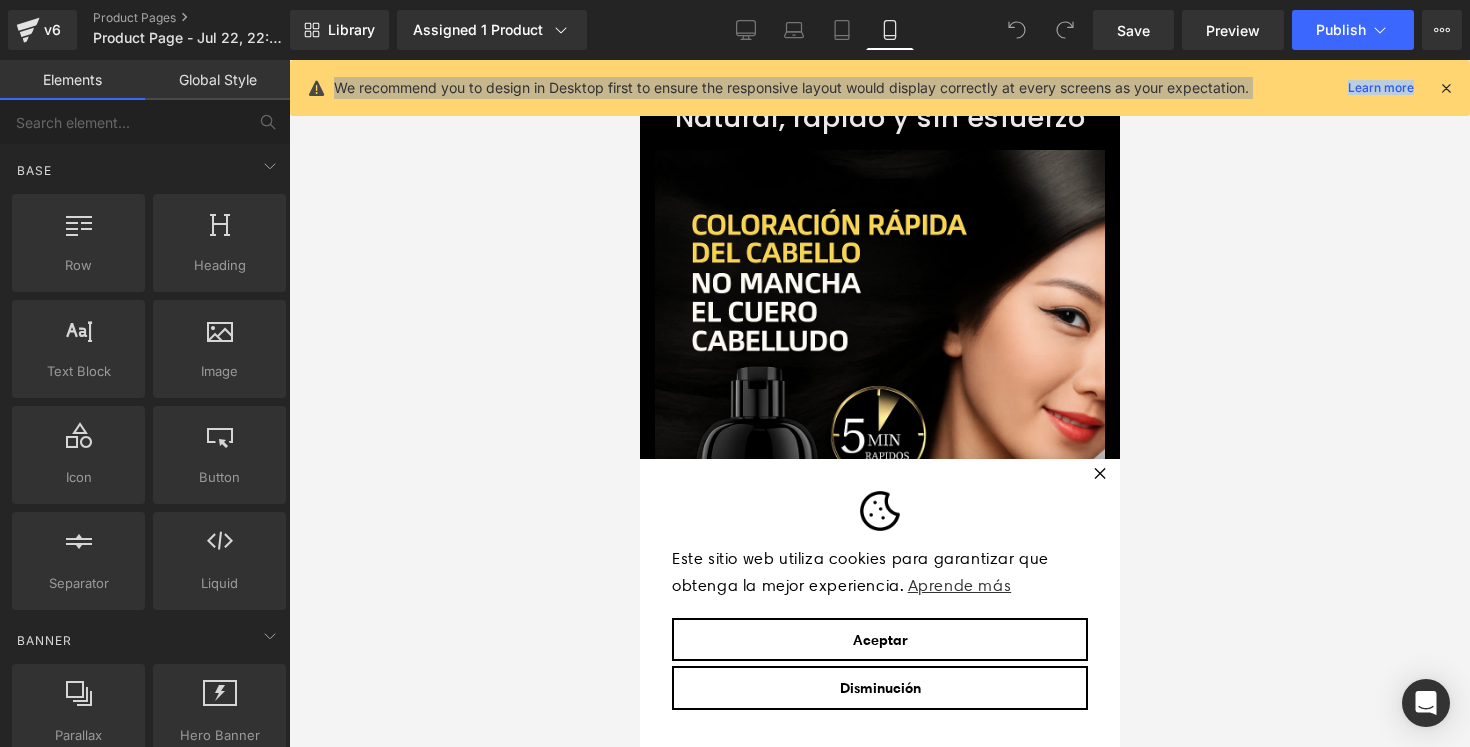 click on "✕" at bounding box center [1099, 474] 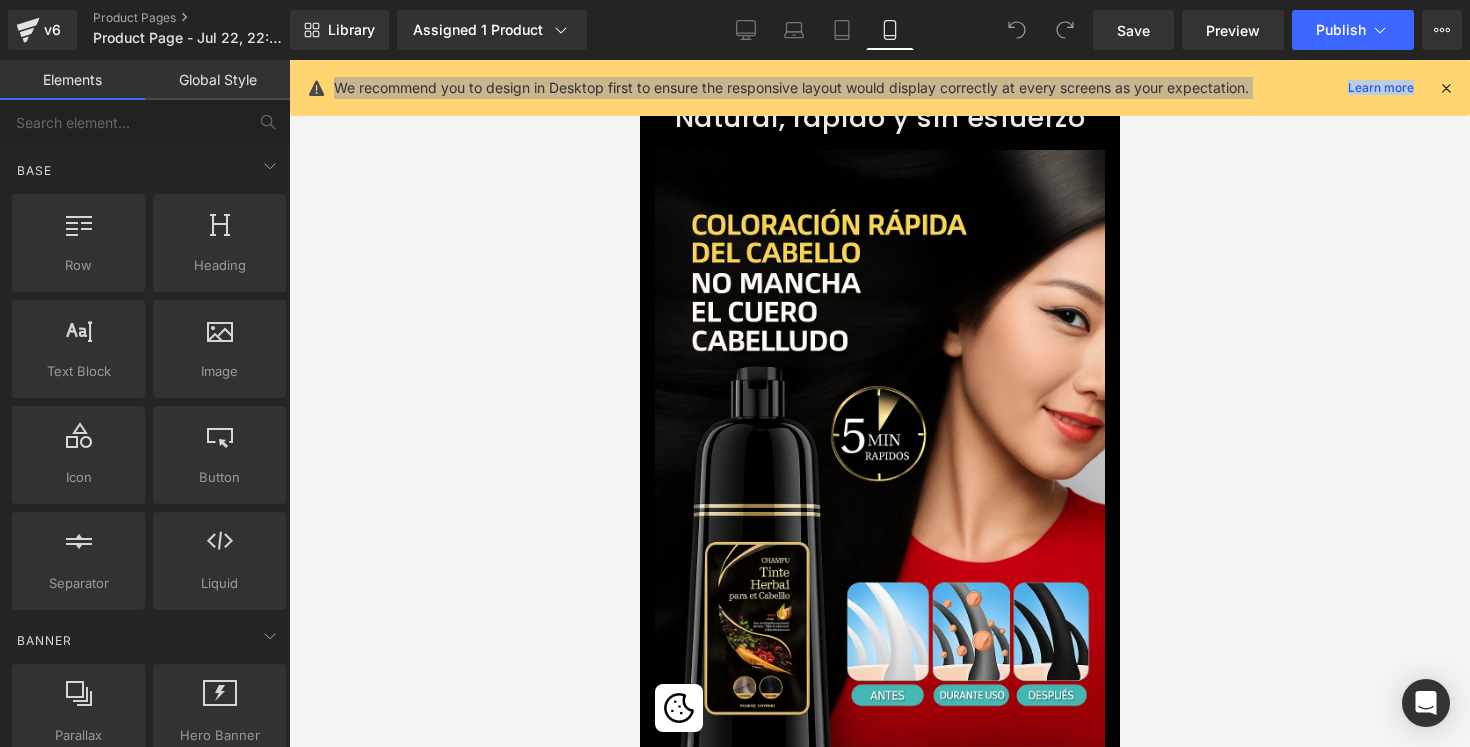 click on "✕" at bounding box center [1099, 474] 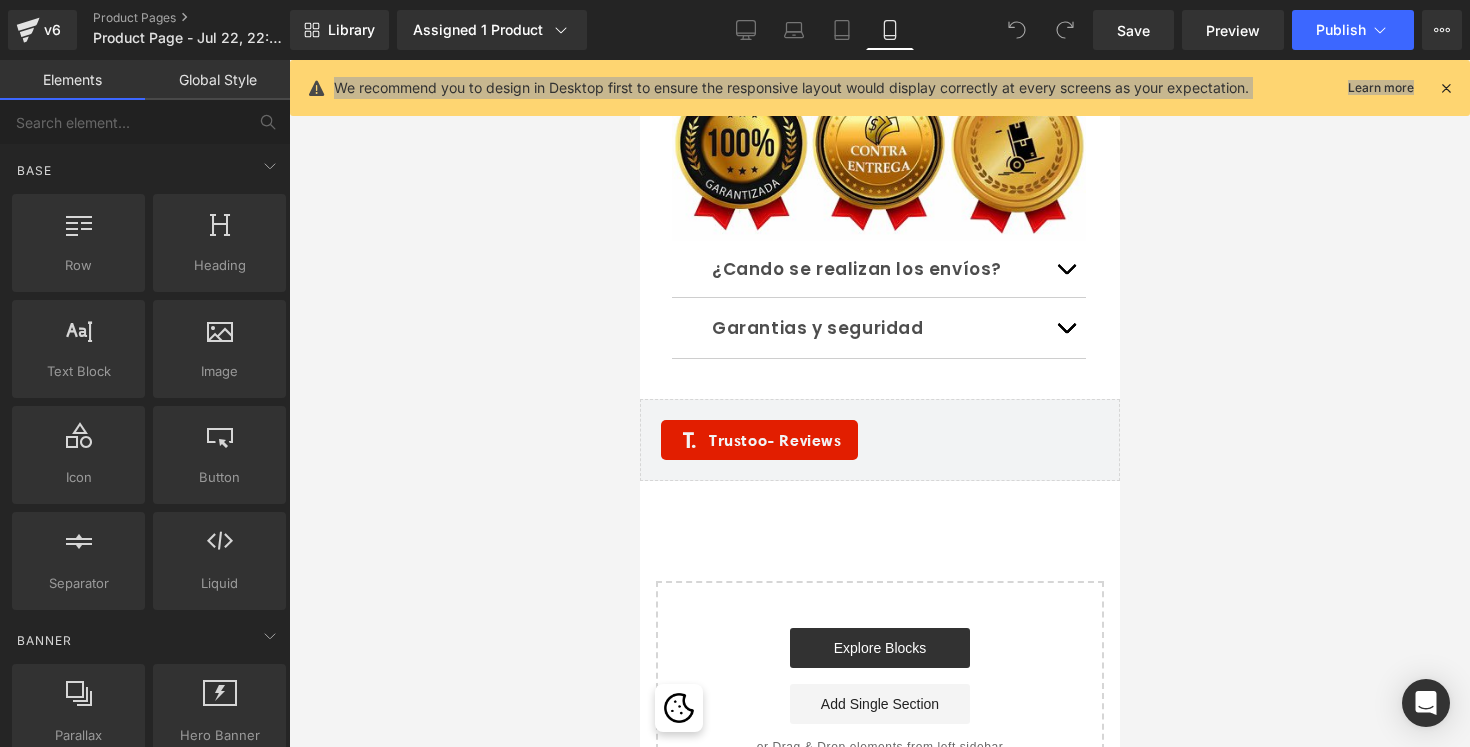 scroll, scrollTop: 7496, scrollLeft: 0, axis: vertical 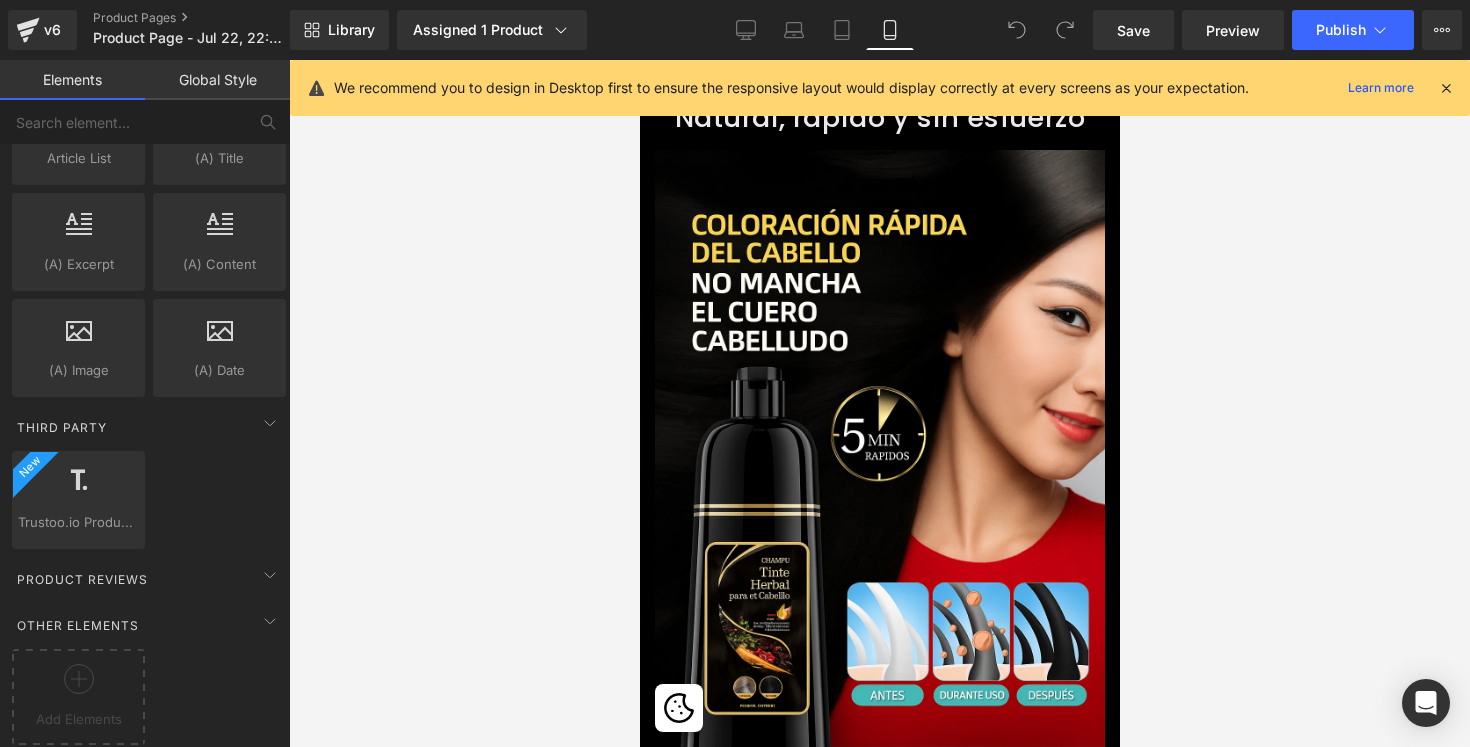 click at bounding box center [1446, 88] 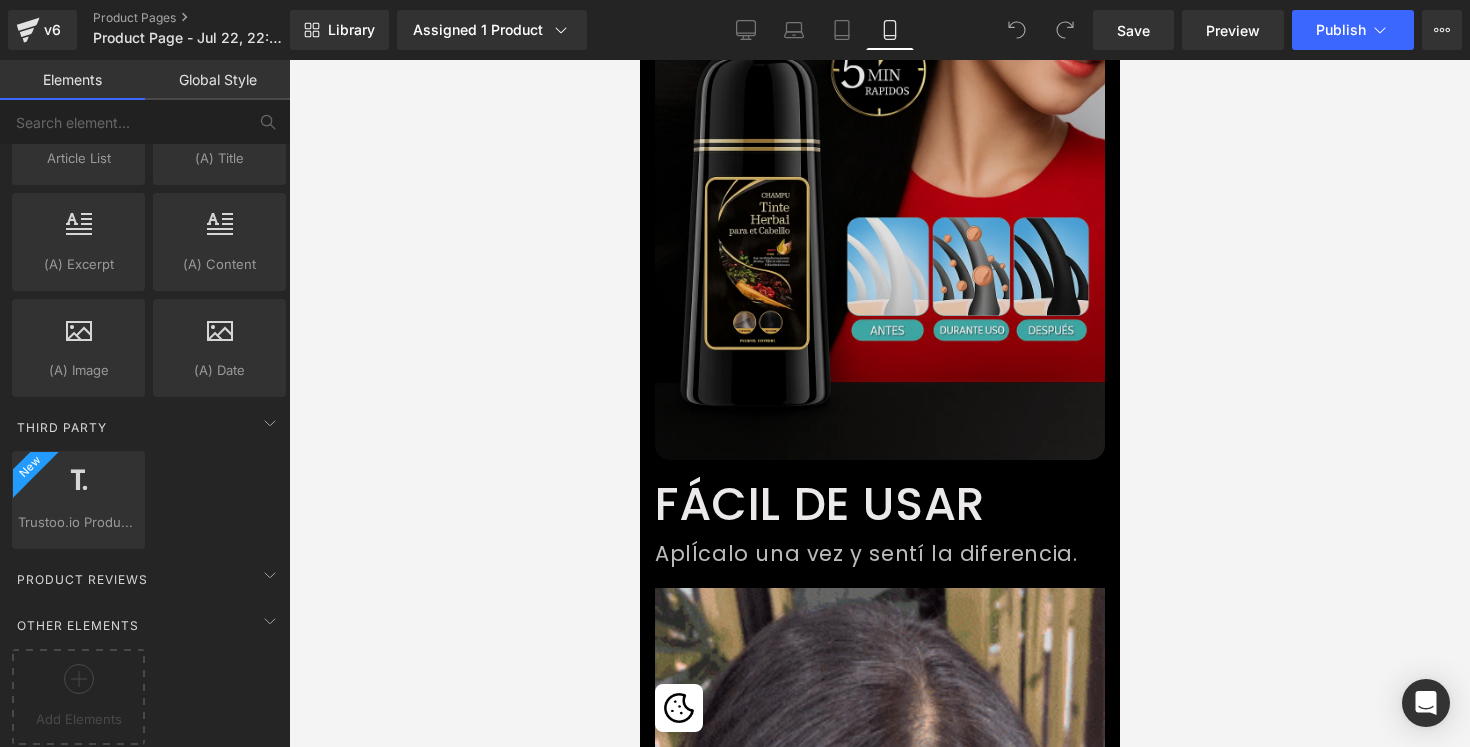 scroll, scrollTop: 0, scrollLeft: 0, axis: both 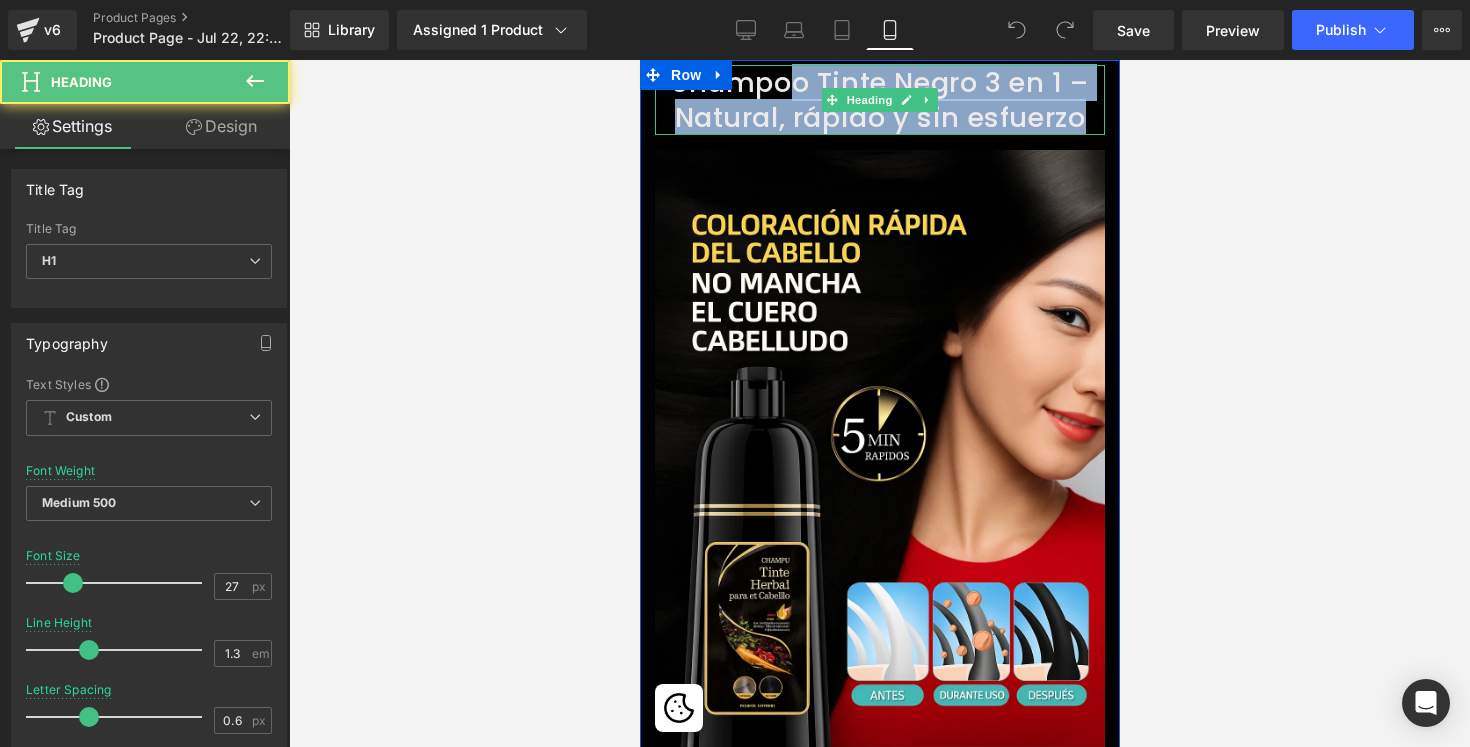 drag, startPoint x: 1081, startPoint y: 118, endPoint x: 795, endPoint y: 87, distance: 287.67517 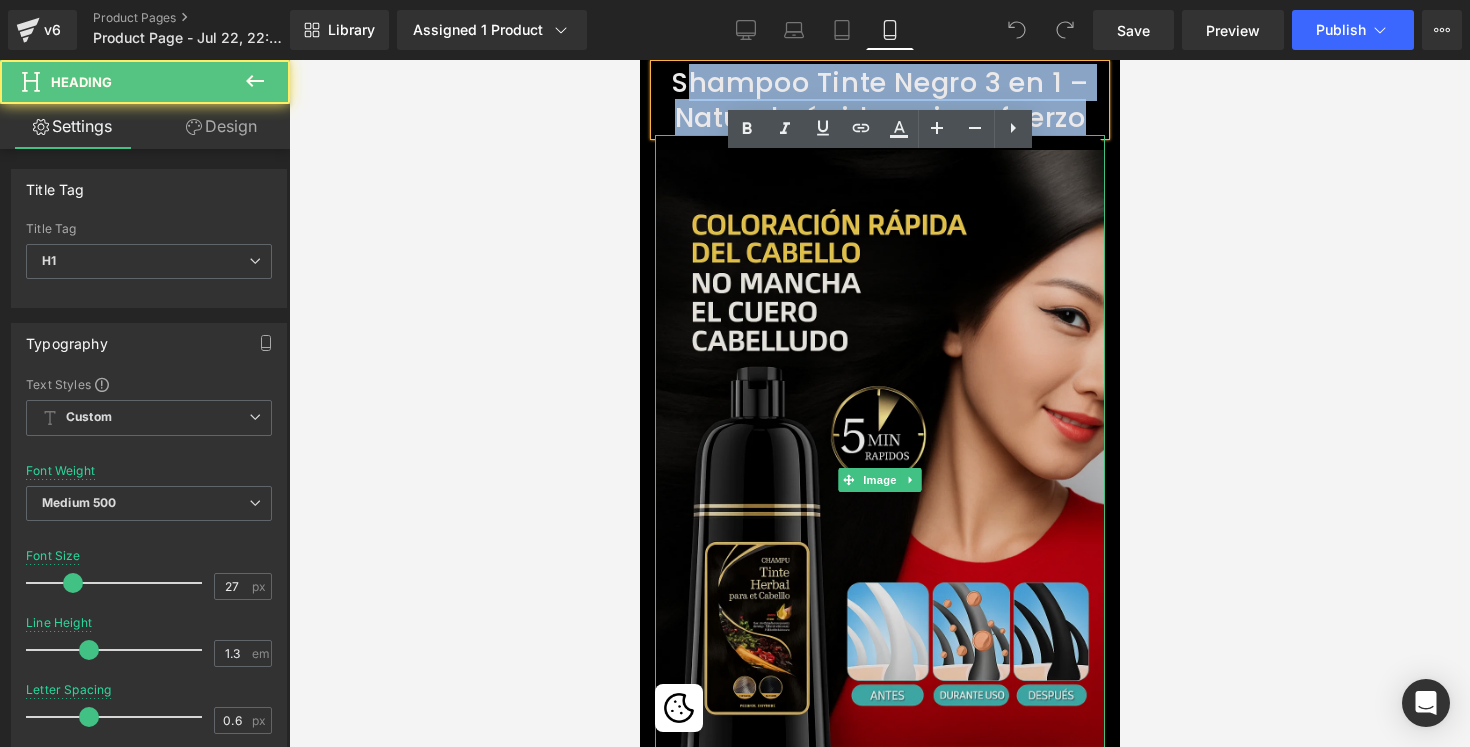 drag, startPoint x: 678, startPoint y: 79, endPoint x: 1091, endPoint y: 175, distance: 424.01062 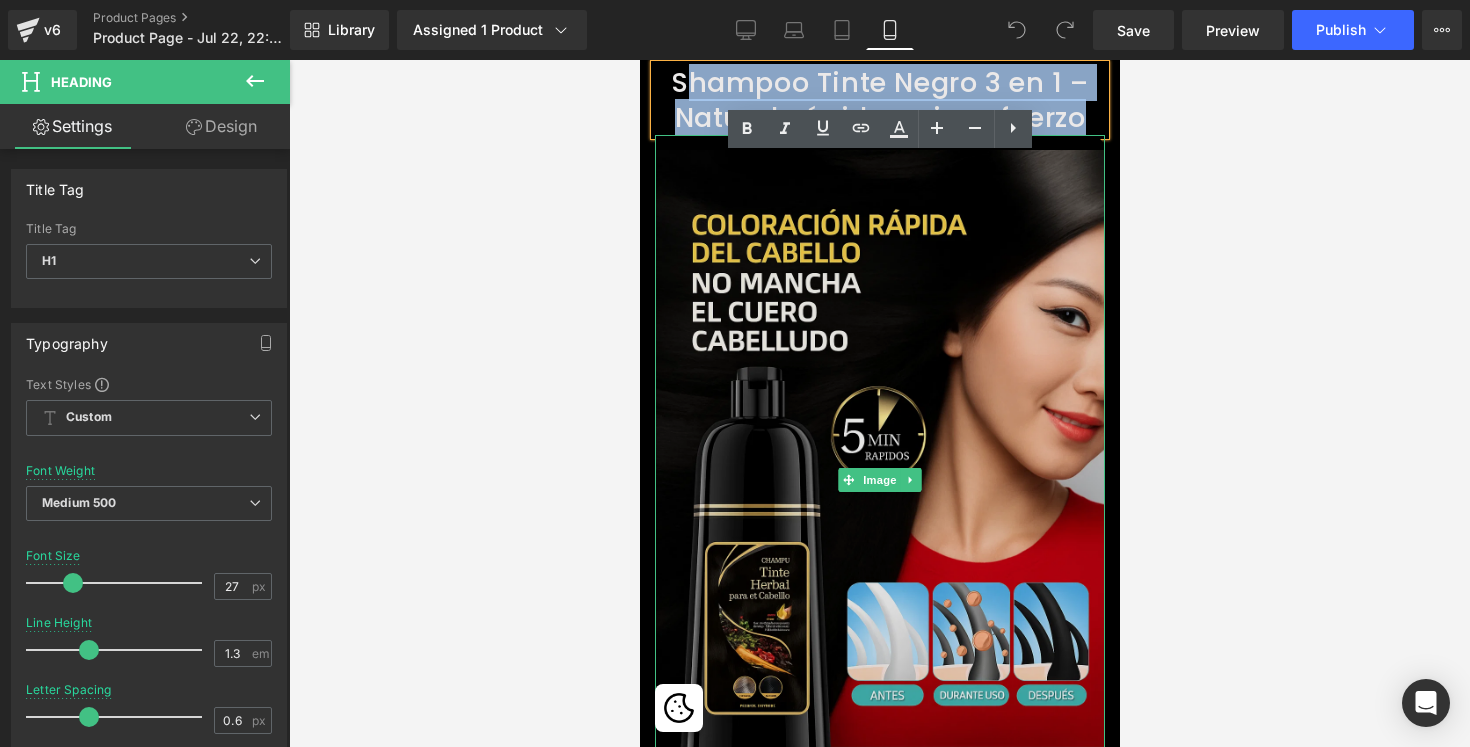 type 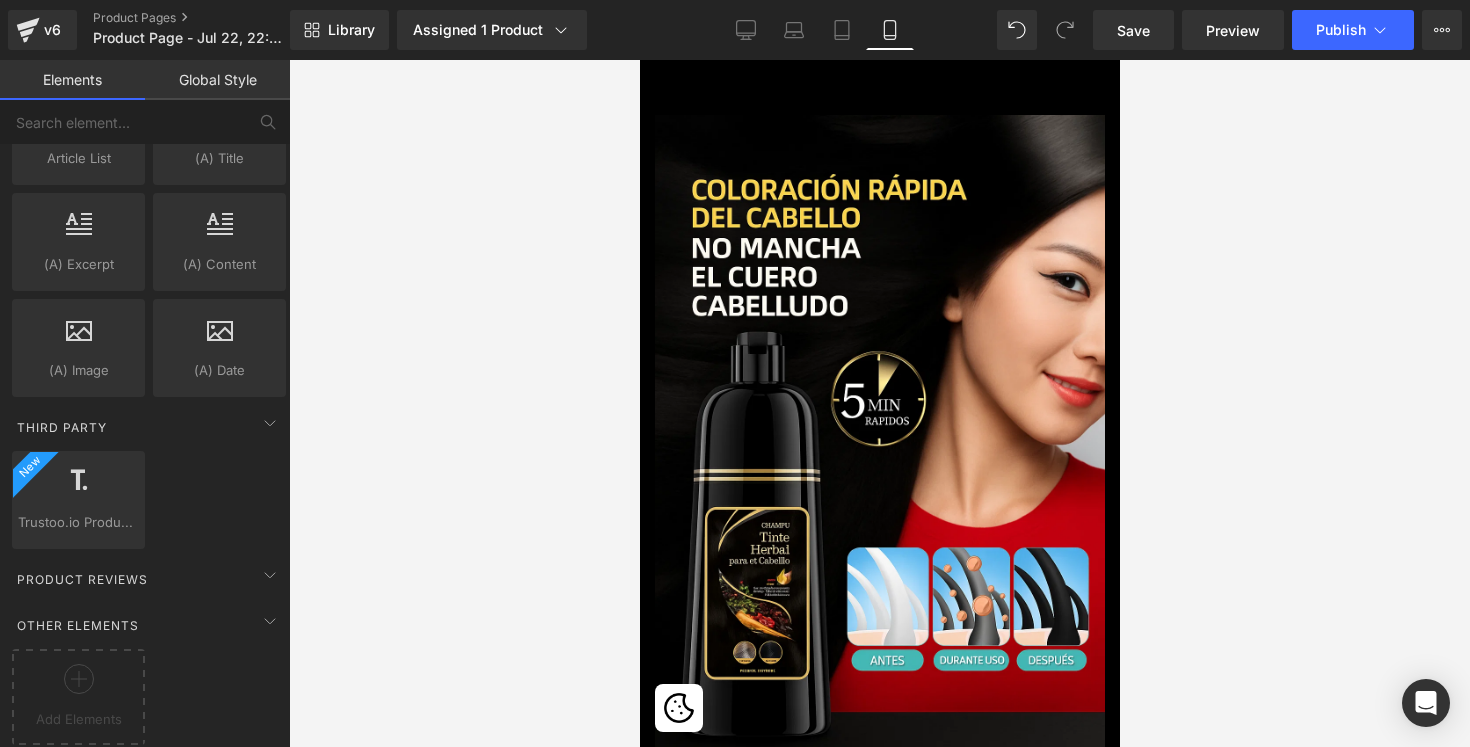click at bounding box center [879, 403] 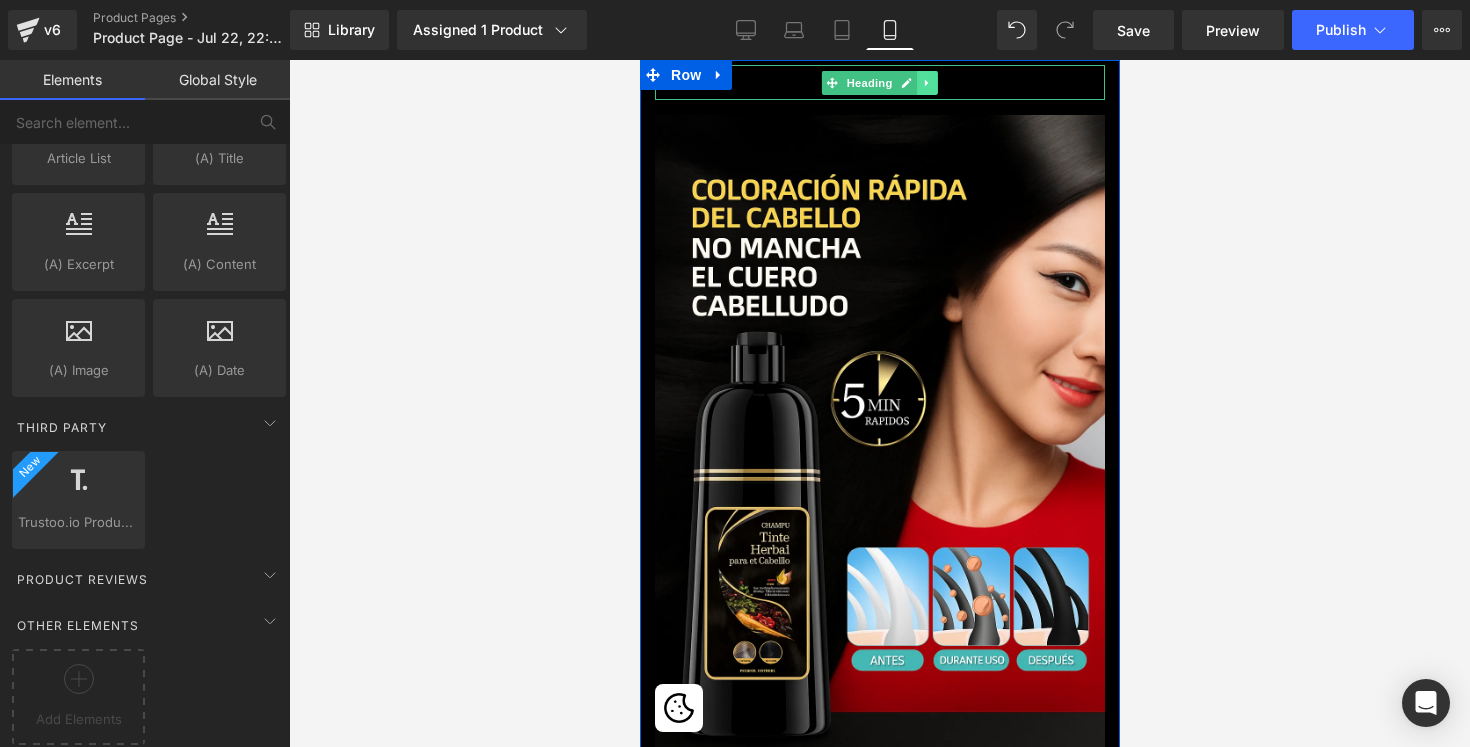 click 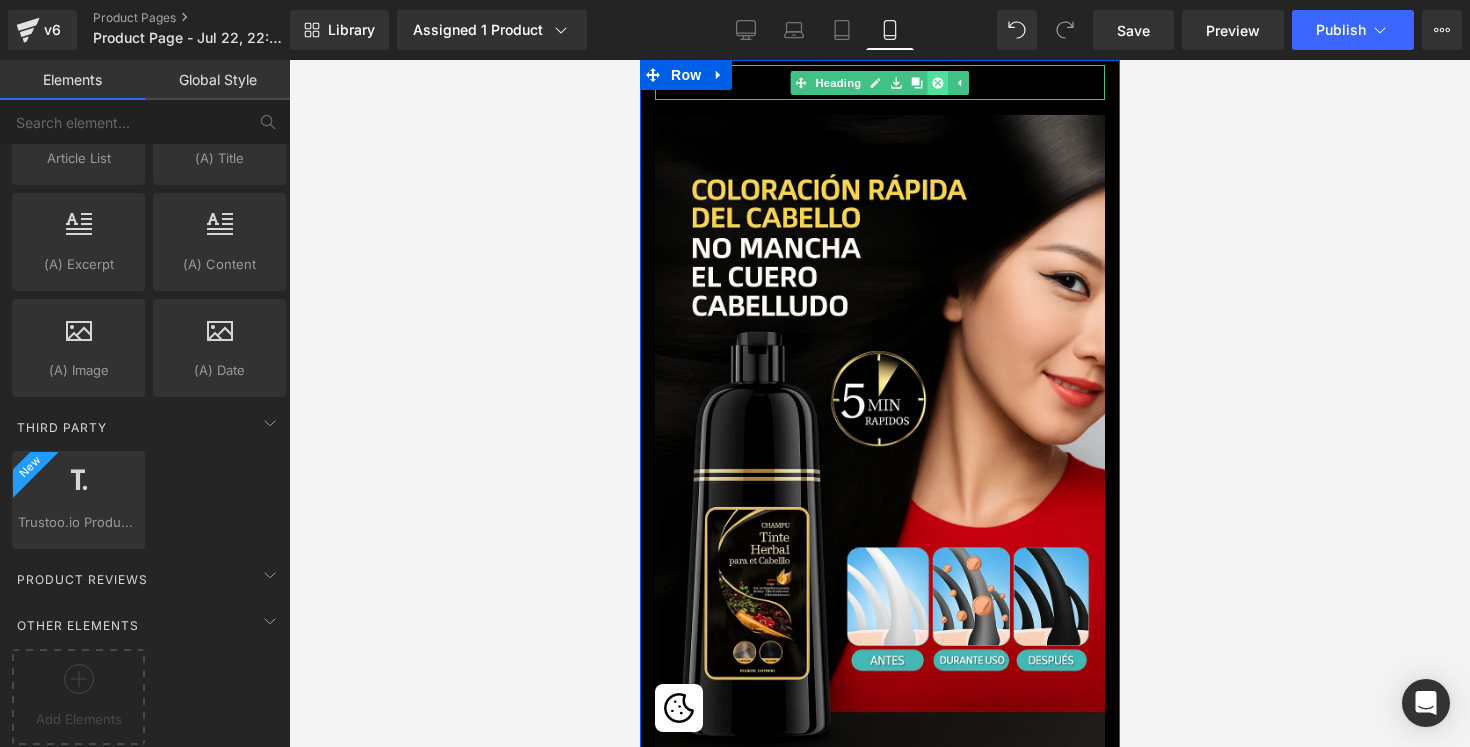 click 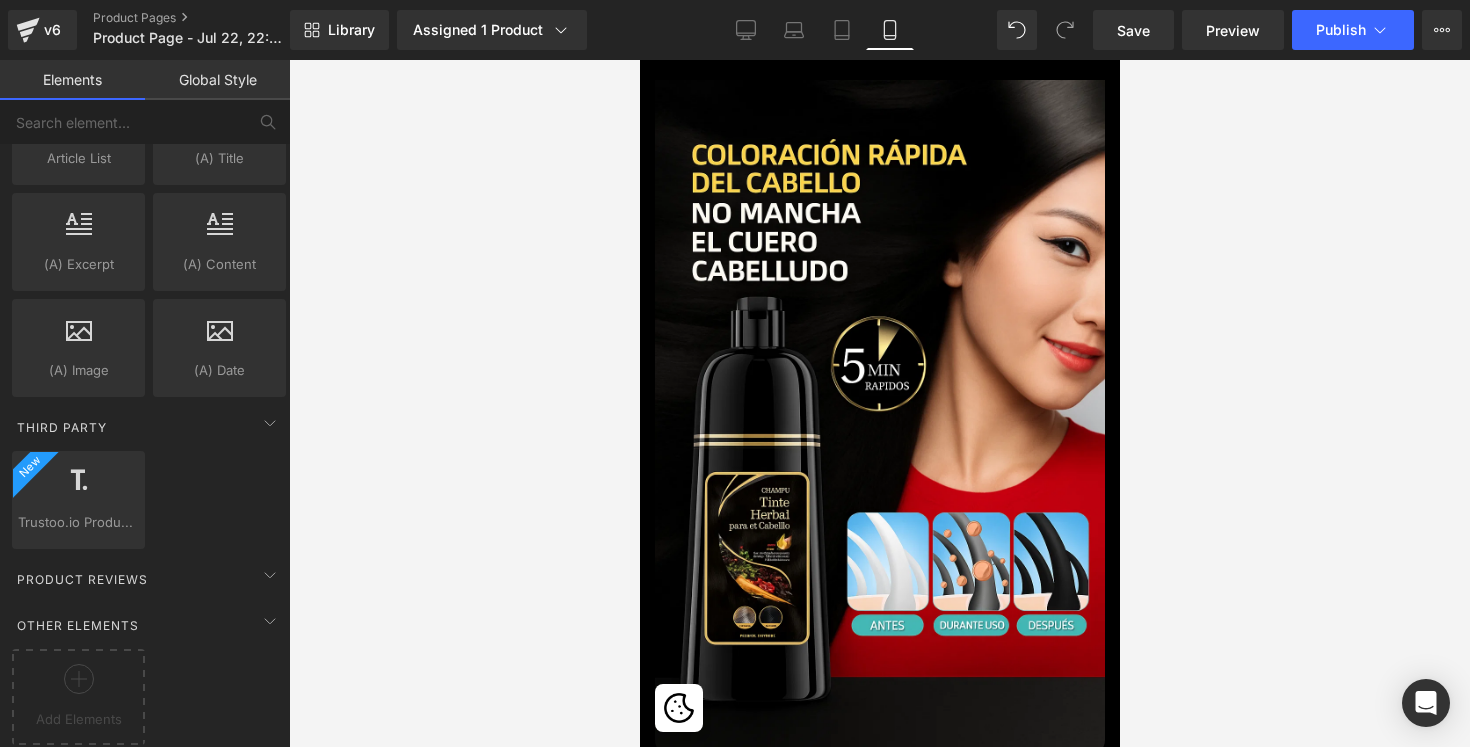 click at bounding box center [879, 403] 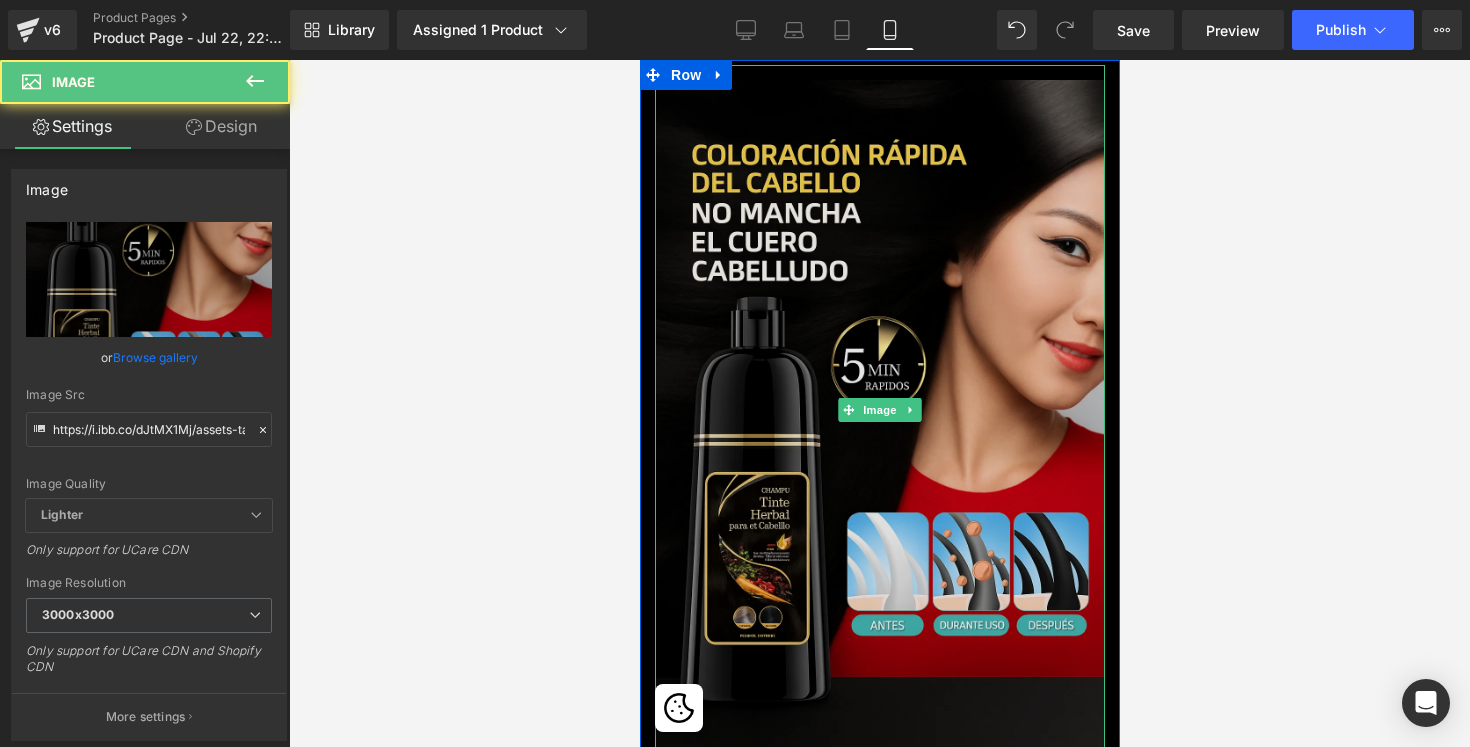 click at bounding box center [879, 410] 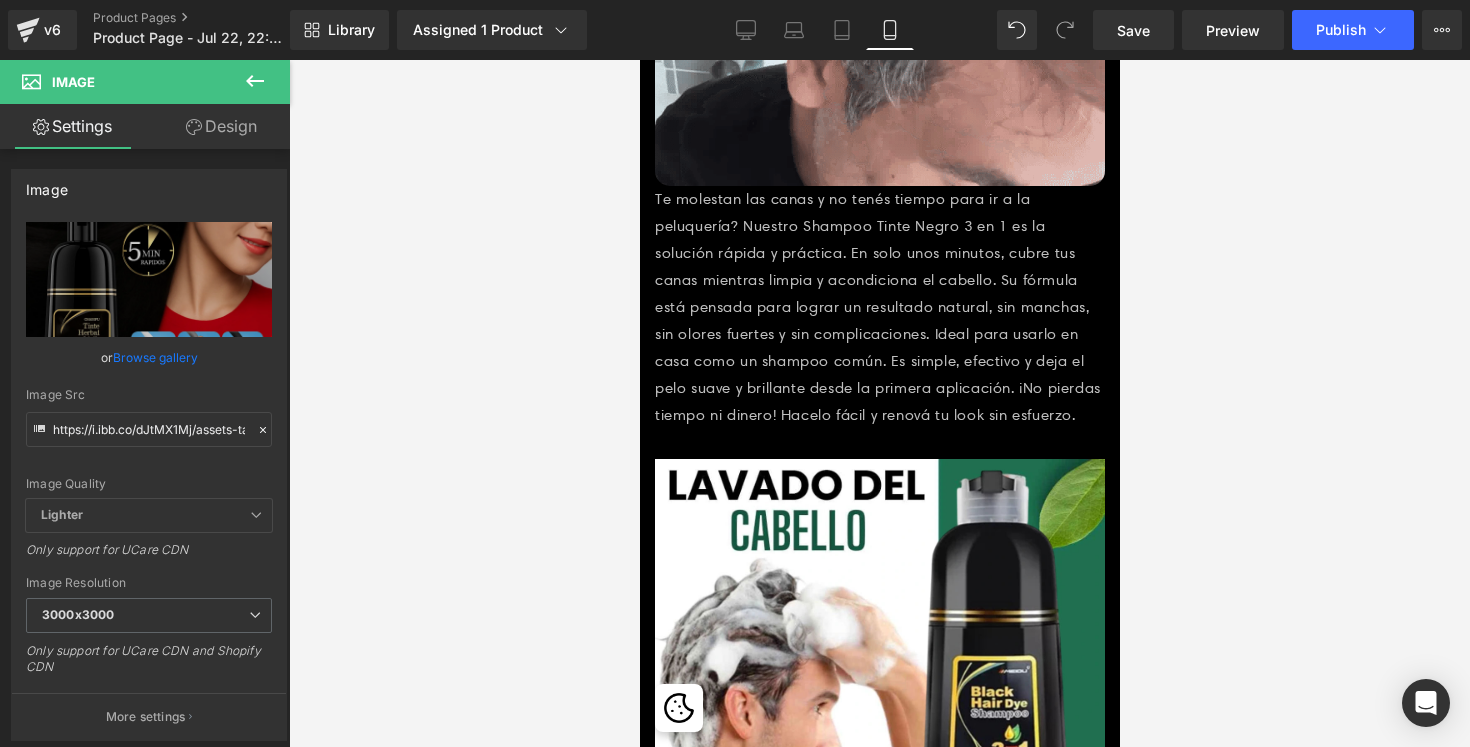 scroll, scrollTop: 2857, scrollLeft: 0, axis: vertical 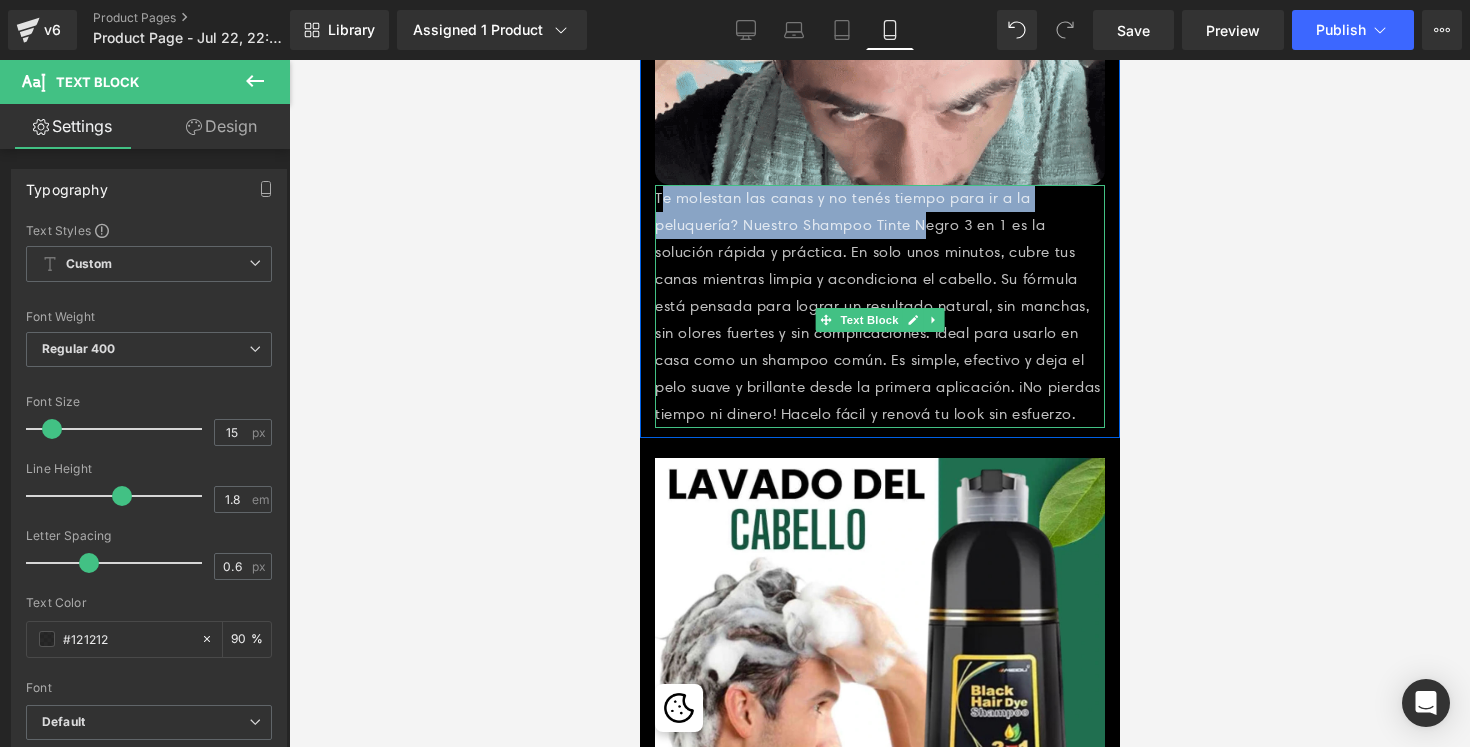 drag, startPoint x: 664, startPoint y: 201, endPoint x: 921, endPoint y: 214, distance: 257.32858 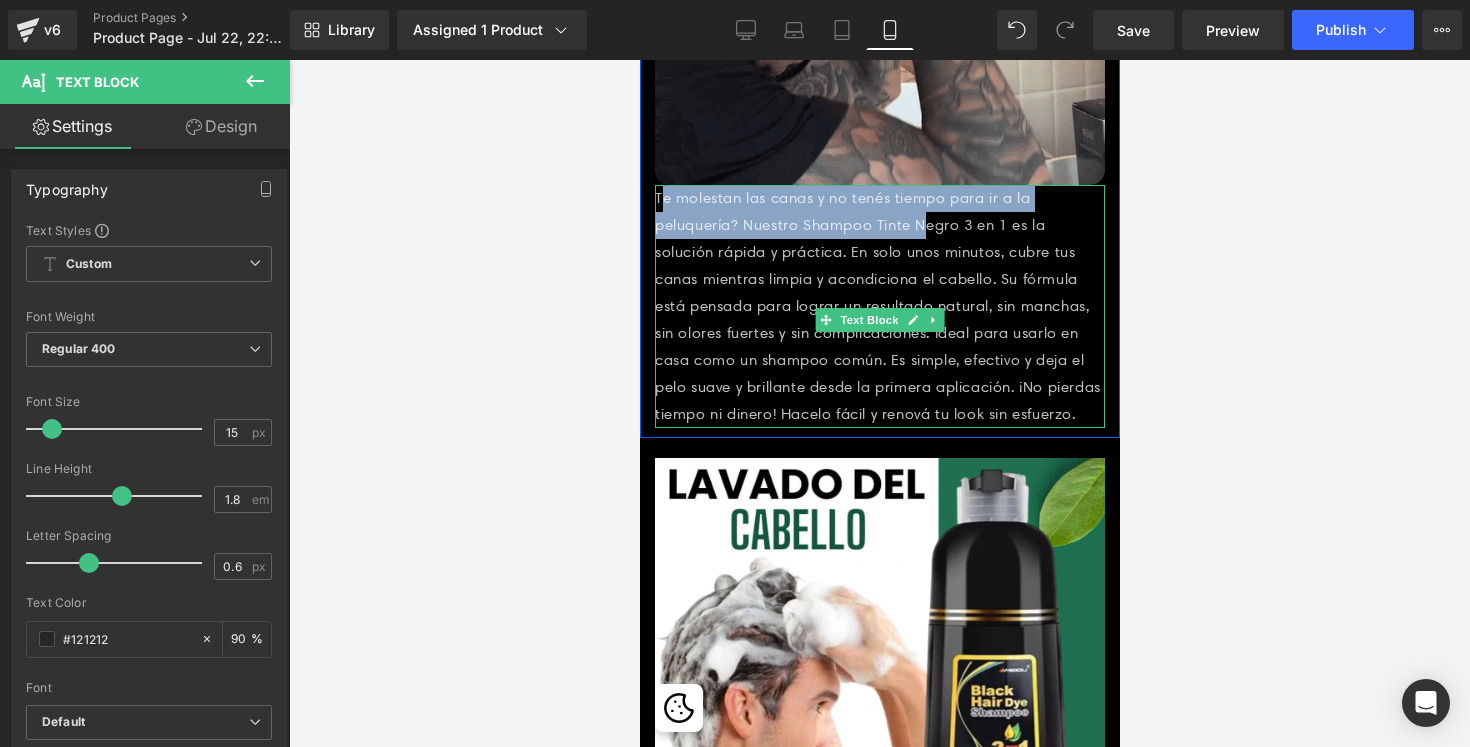 click on "¿Te molestan las canas y no tenés tiempo para ir a la peluquería? Nuestro Shampoo Tinte Negro 3 en 1 es la solución rápida y práctica. En solo unos minutos, cubre tus canas mientras limpia y acondiciona el cabello. Su fórmula está pensada para lograr un resultado natural, sin manchas, sin olores fuertes y sin complicaciones. Ideal para usarlo en casa como un shampoo común. Es simple, efectivo y deja el pelo suave y brillante desde la primera aplicación. ¡No pierdas tiempo ni dinero! Hacelo fácil y renová tu look sin esfuerzo." at bounding box center [879, 306] 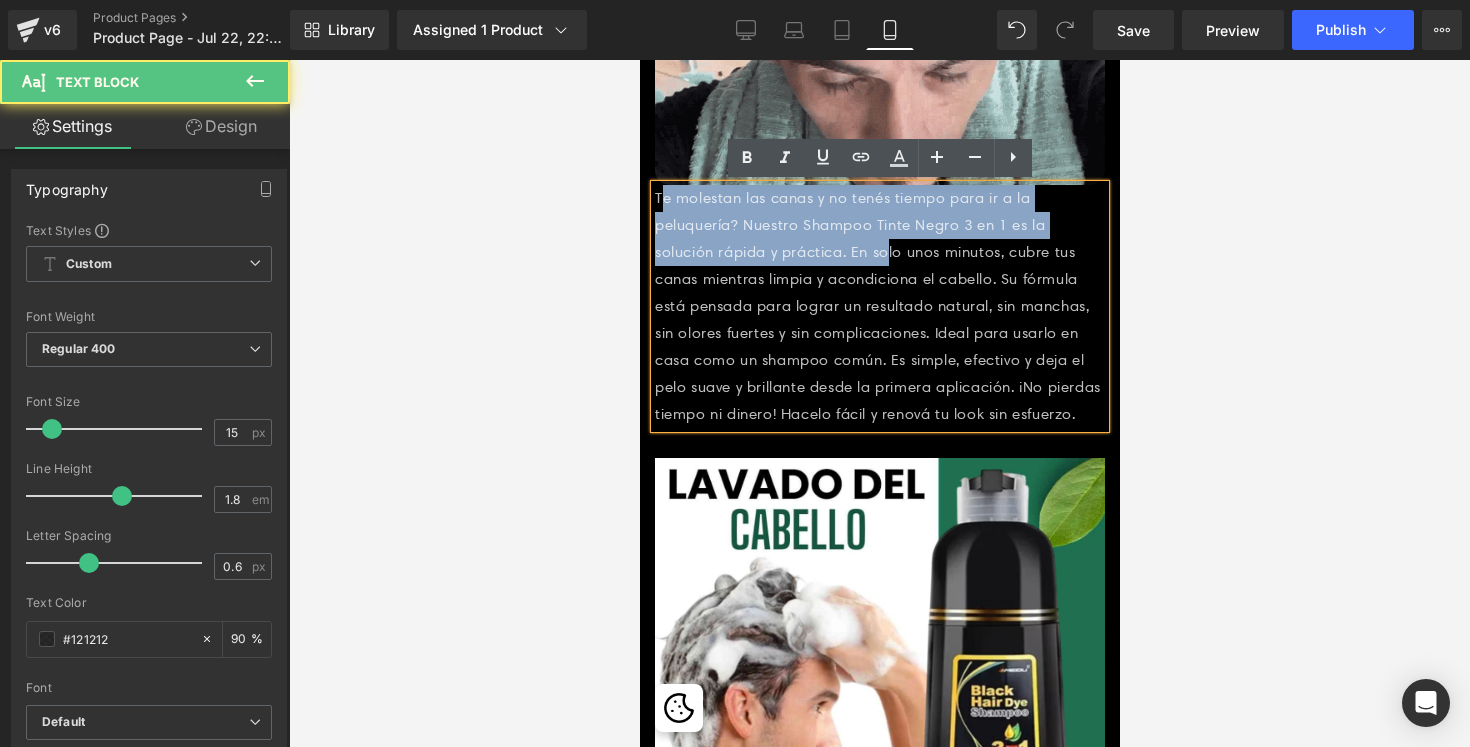 drag, startPoint x: 664, startPoint y: 200, endPoint x: 883, endPoint y: 241, distance: 222.80484 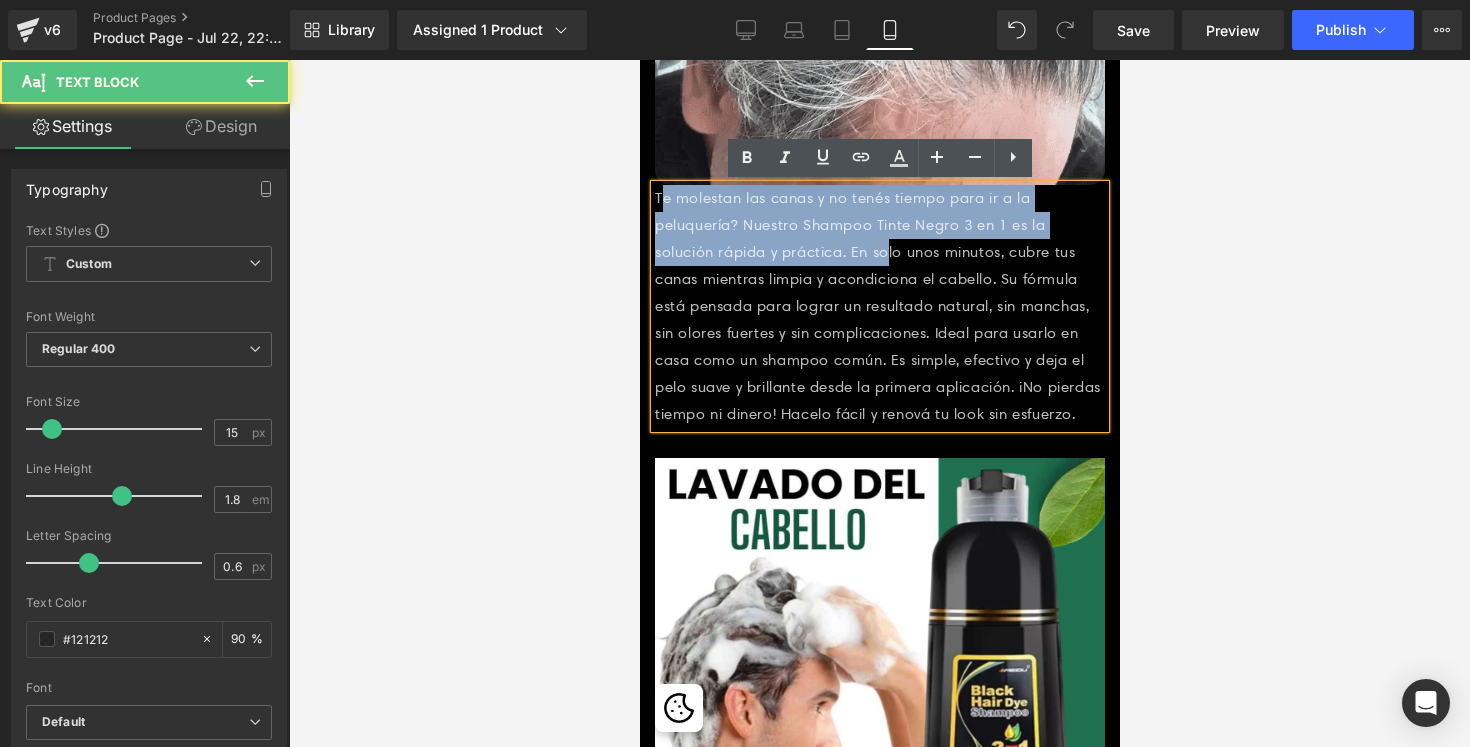 click on "¿Te molestan las canas y no tenés tiempo para ir a la peluquería? Nuestro Shampoo Tinte Negro 3 en 1 es la solución rápida y práctica. En solo unos minutos, cubre tus canas mientras limpia y acondiciona el cabello. Su fórmula está pensada para lograr un resultado natural, sin manchas, sin olores fuertes y sin complicaciones. Ideal para usarlo en casa como un shampoo común. Es simple, efectivo y deja el pelo suave y brillante desde la primera aplicación. ¡No pierdas tiempo ni dinero! Hacelo fácil y renová tu look sin esfuerzo." at bounding box center (879, 306) 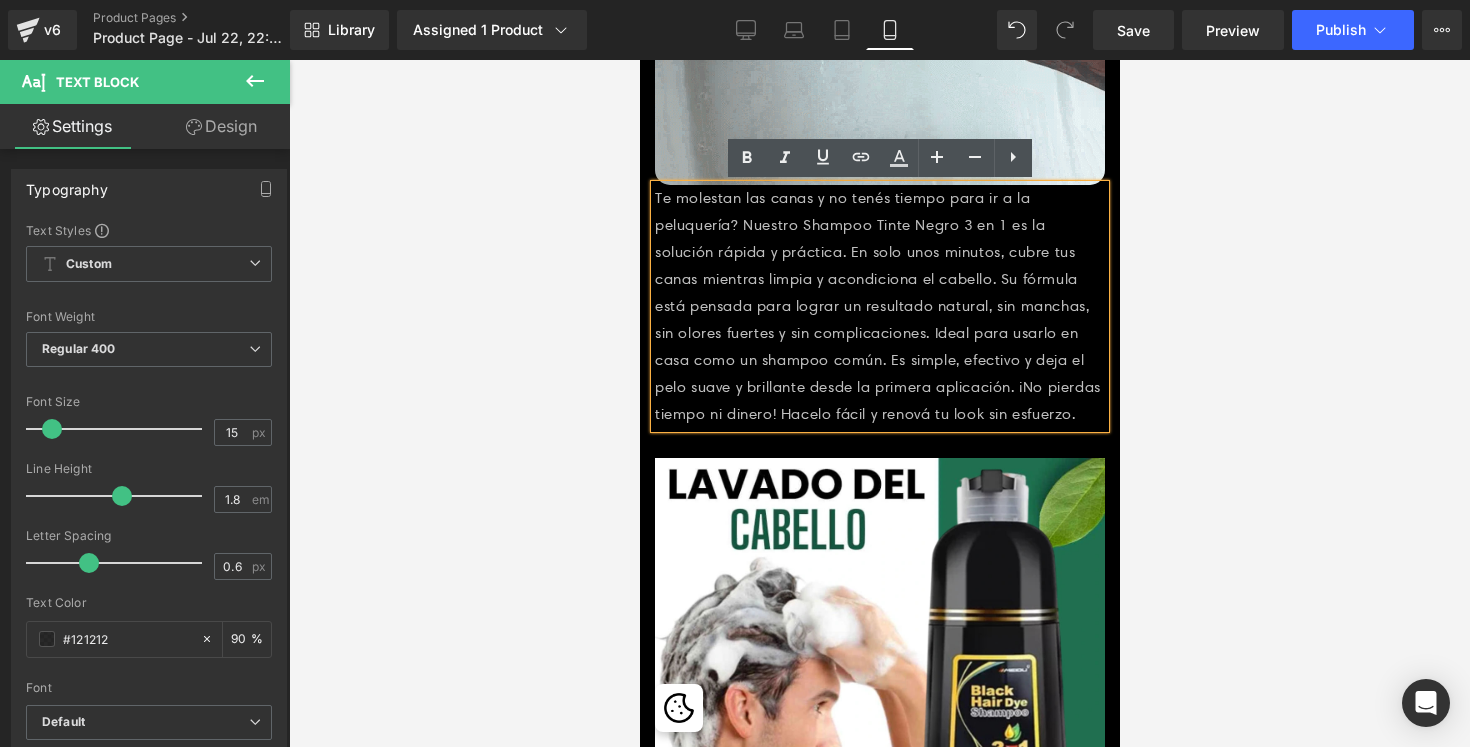 click on "¿Te molestan las canas y no tenés tiempo para ir a la peluquería? Nuestro Shampoo Tinte Negro 3 en 1 es la solución rápida y práctica. En solo unos minutos, cubre tus canas mientras limpia y acondiciona el cabello. Su fórmula está pensada para lograr un resultado natural, sin manchas, sin olores fuertes y sin complicaciones. Ideal para usarlo en casa como un shampoo común. Es simple, efectivo y deja el pelo suave y brillante desde la primera aplicación. ¡No pierdas tiempo ni dinero! Hacelo fácil y renová tu look sin esfuerzo." at bounding box center [877, 306] 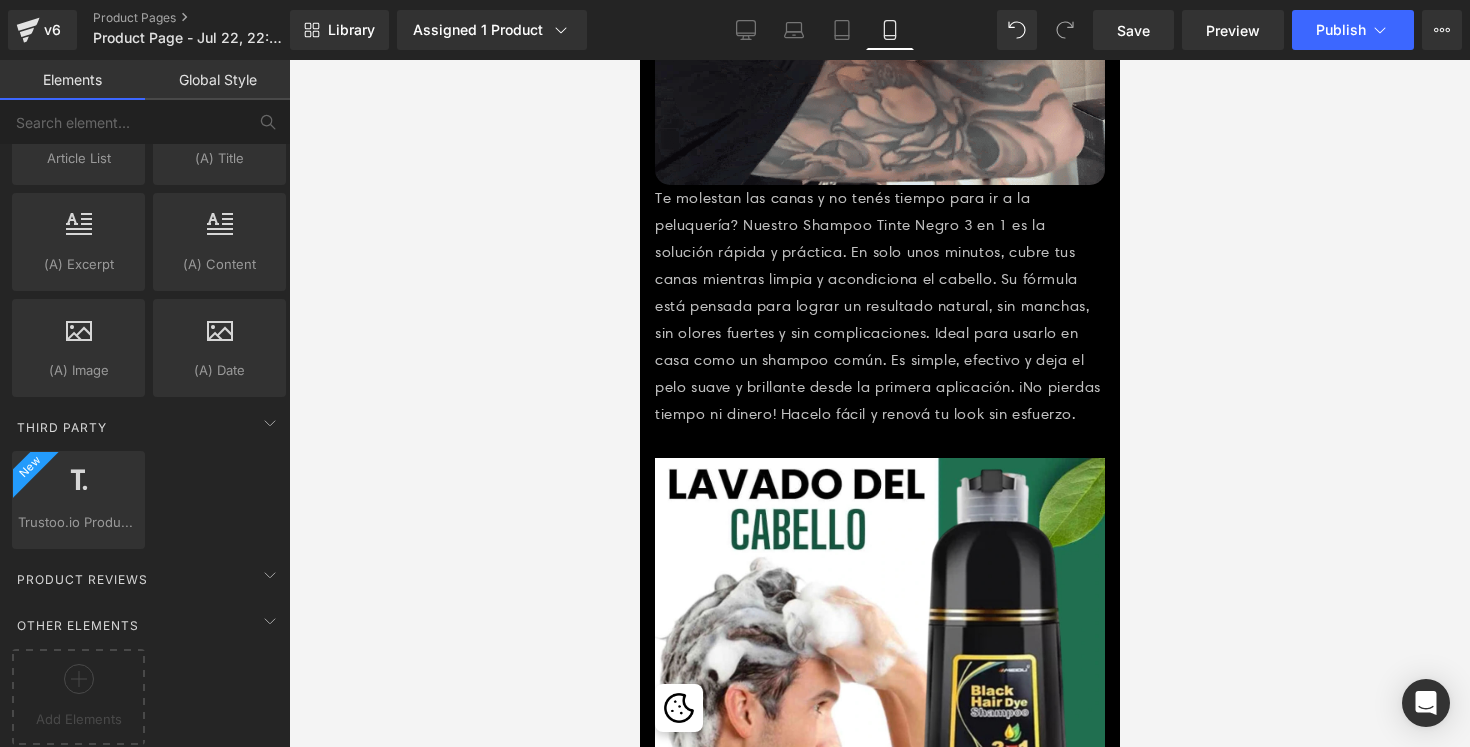 click at bounding box center [879, 403] 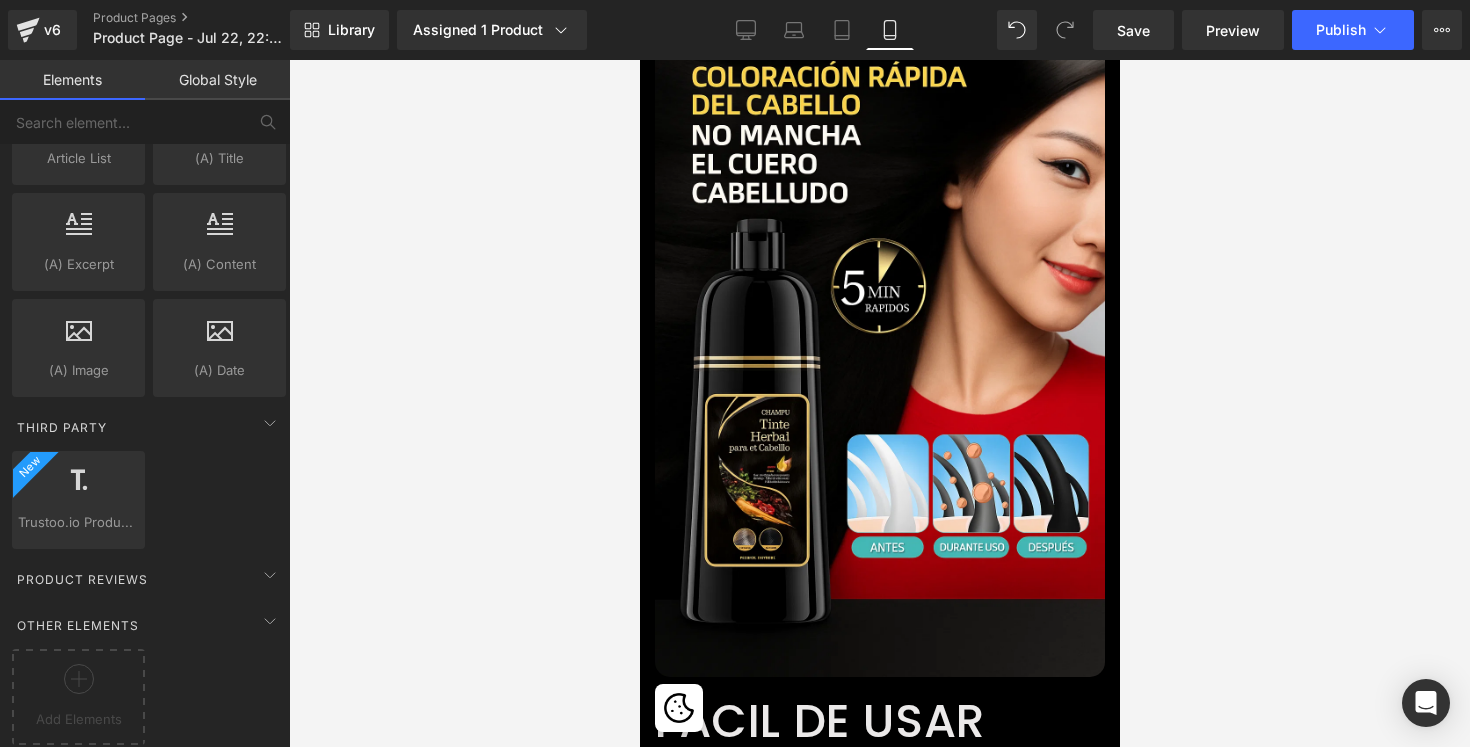 scroll, scrollTop: 82, scrollLeft: 0, axis: vertical 